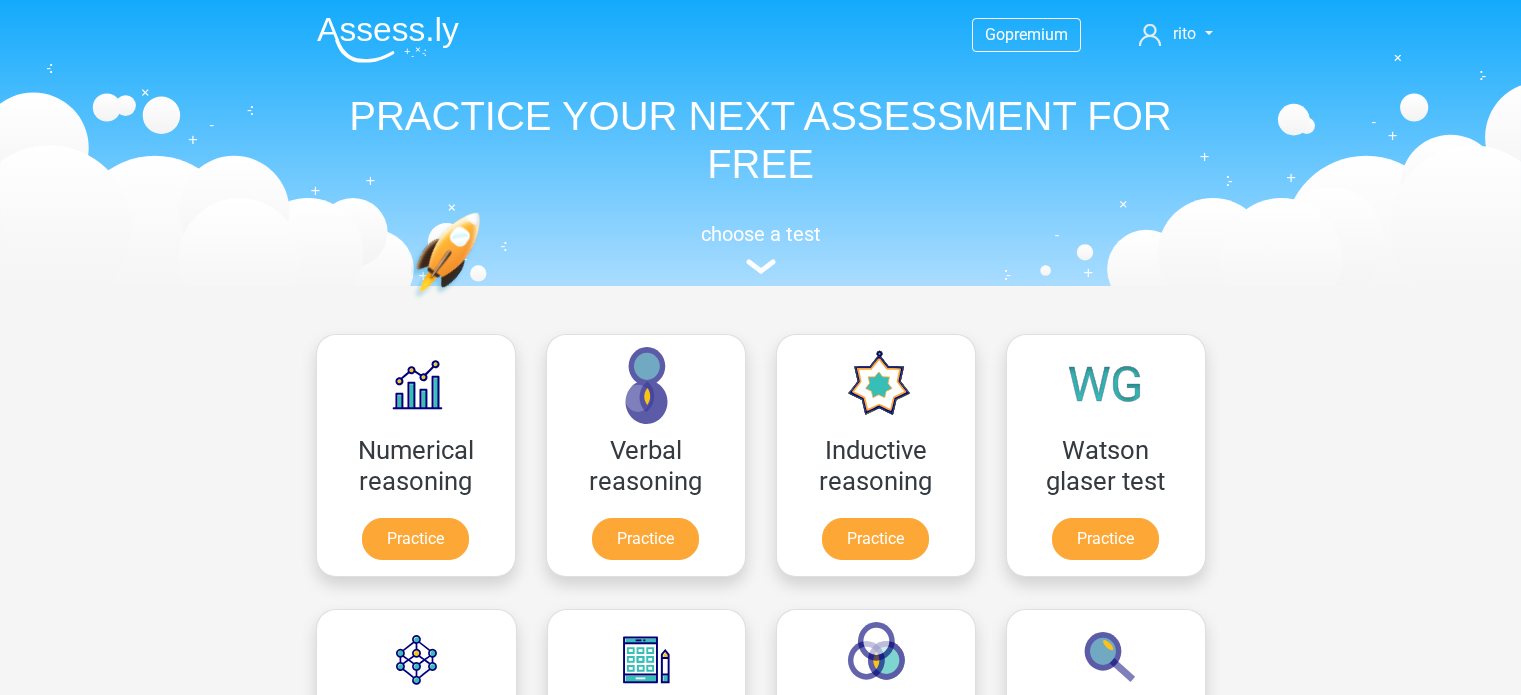 scroll, scrollTop: 184, scrollLeft: 0, axis: vertical 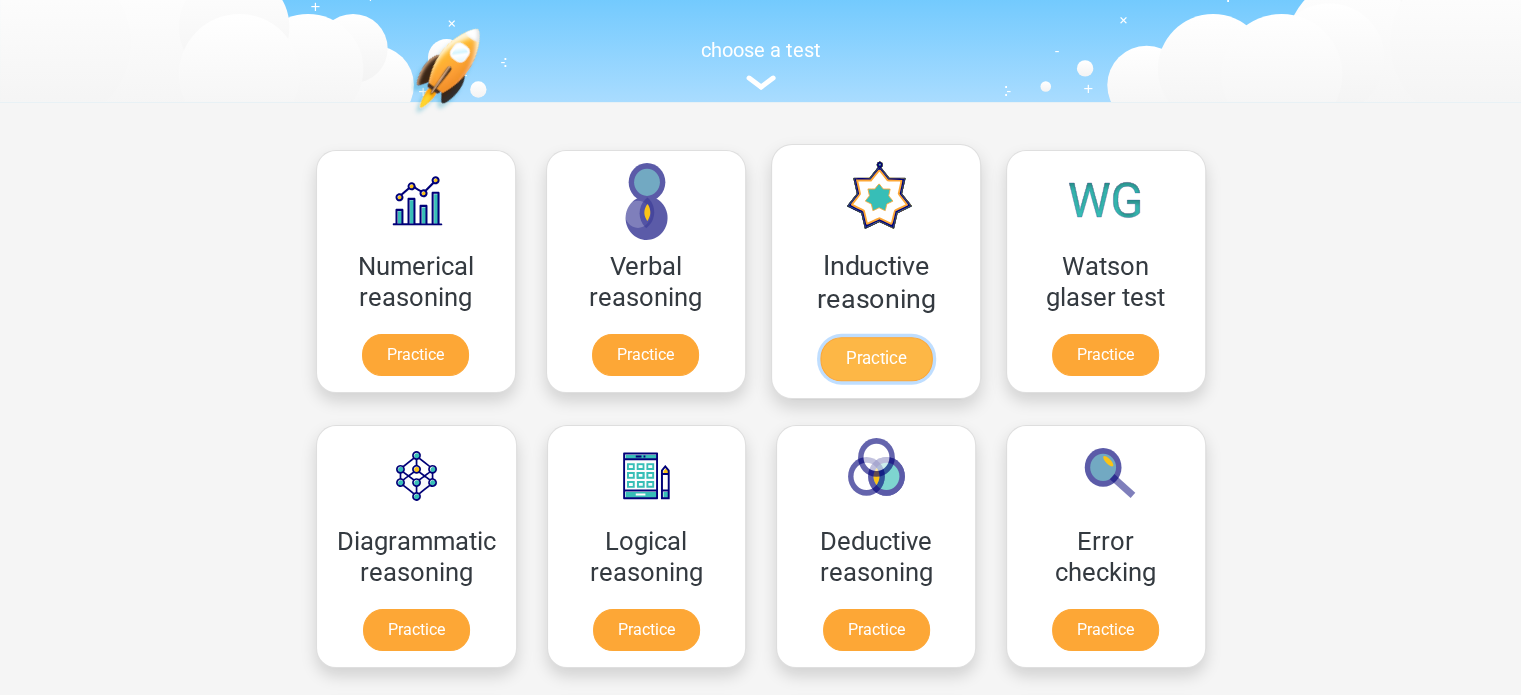 click on "Practice" at bounding box center (875, 359) 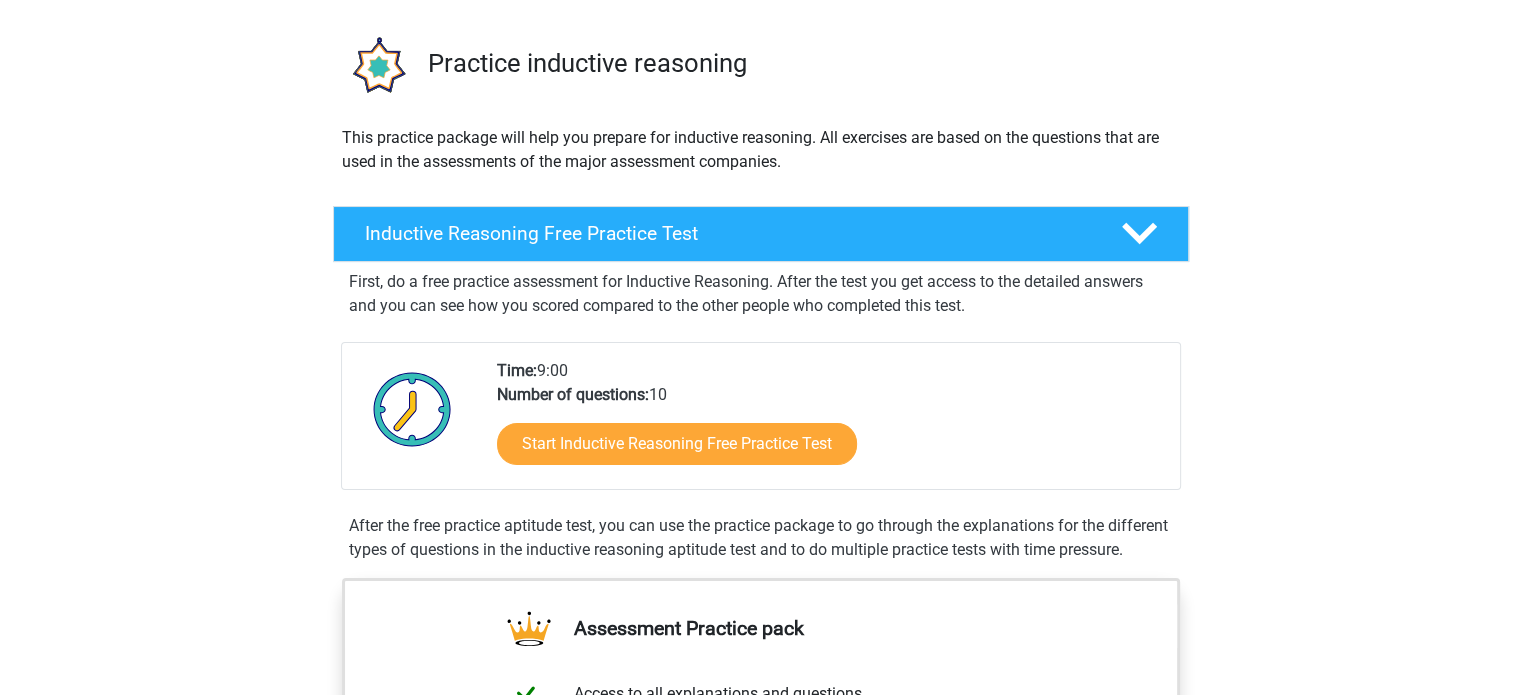 scroll, scrollTop: 126, scrollLeft: 0, axis: vertical 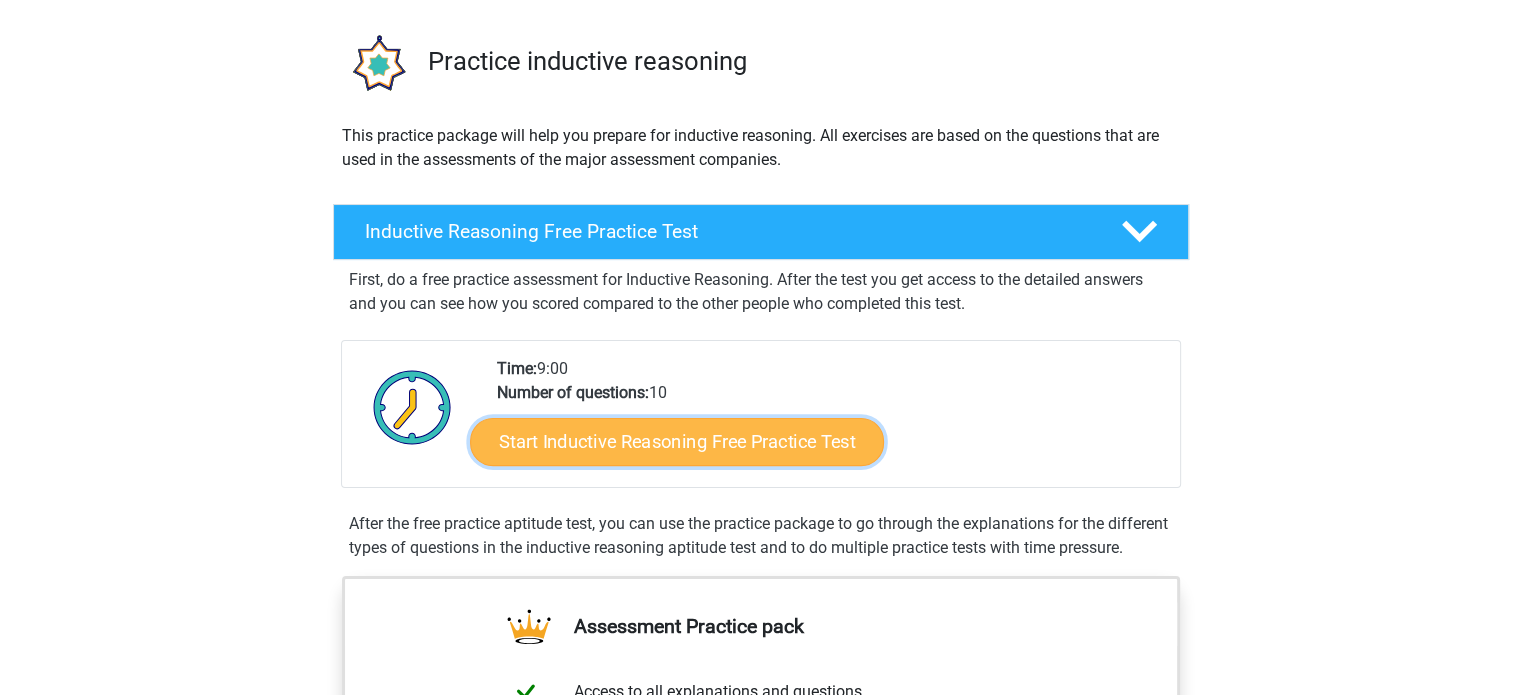 click on "Start Inductive Reasoning
Free Practice Test" at bounding box center [677, 441] 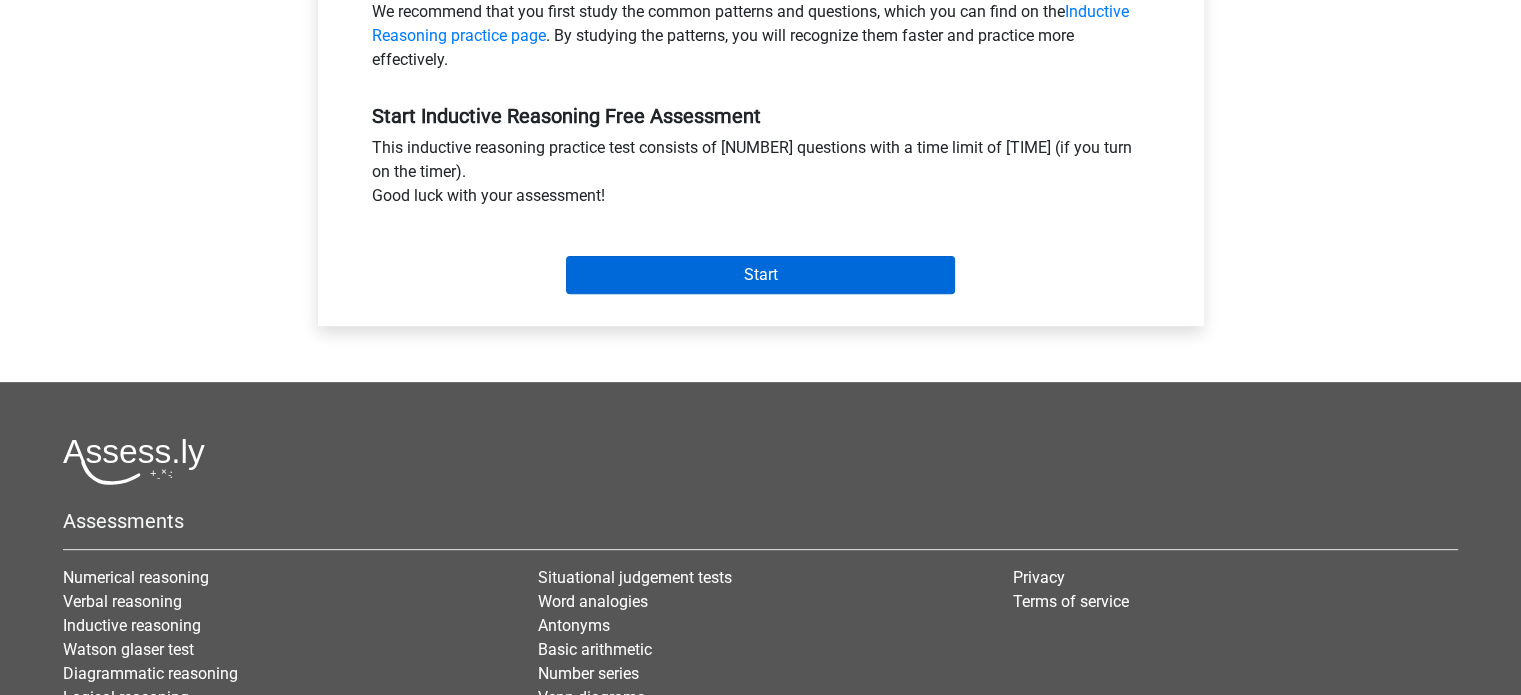 scroll, scrollTop: 668, scrollLeft: 0, axis: vertical 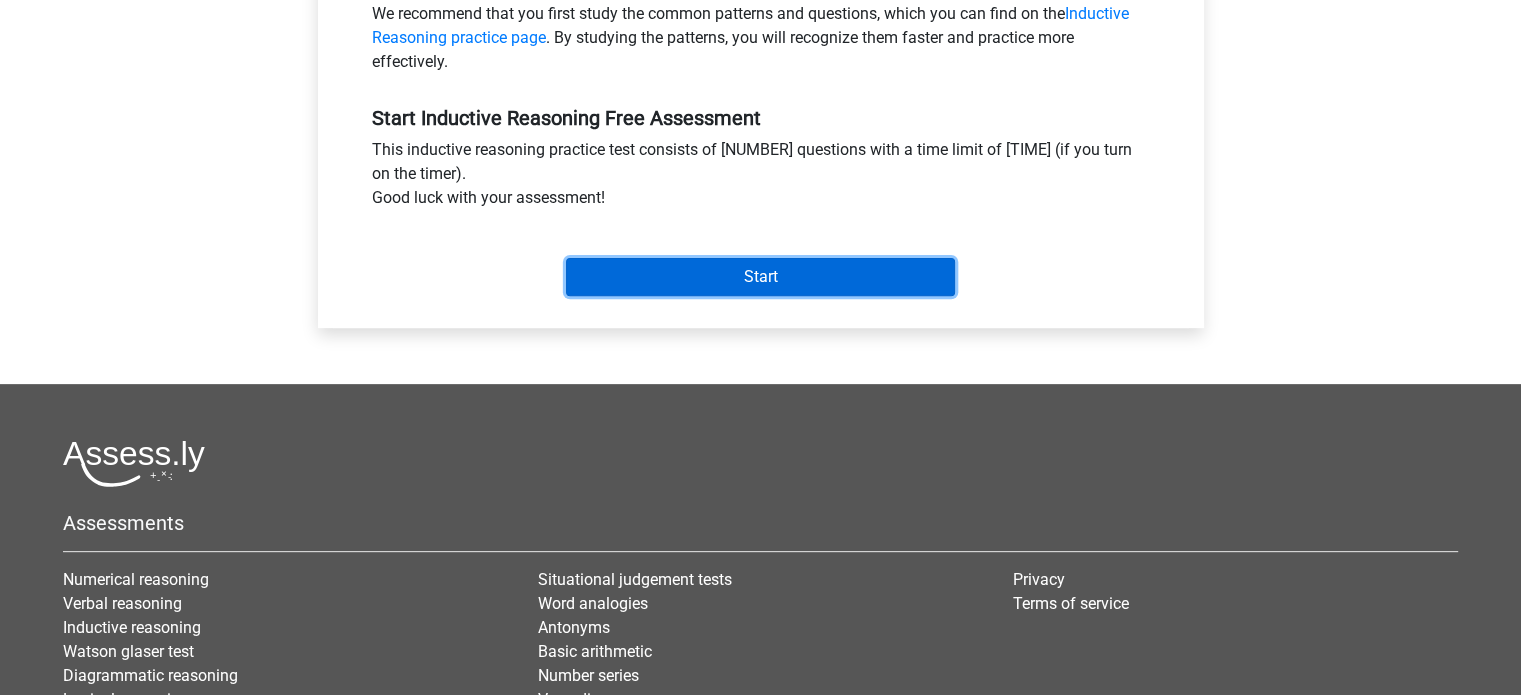 click on "Start" at bounding box center (760, 277) 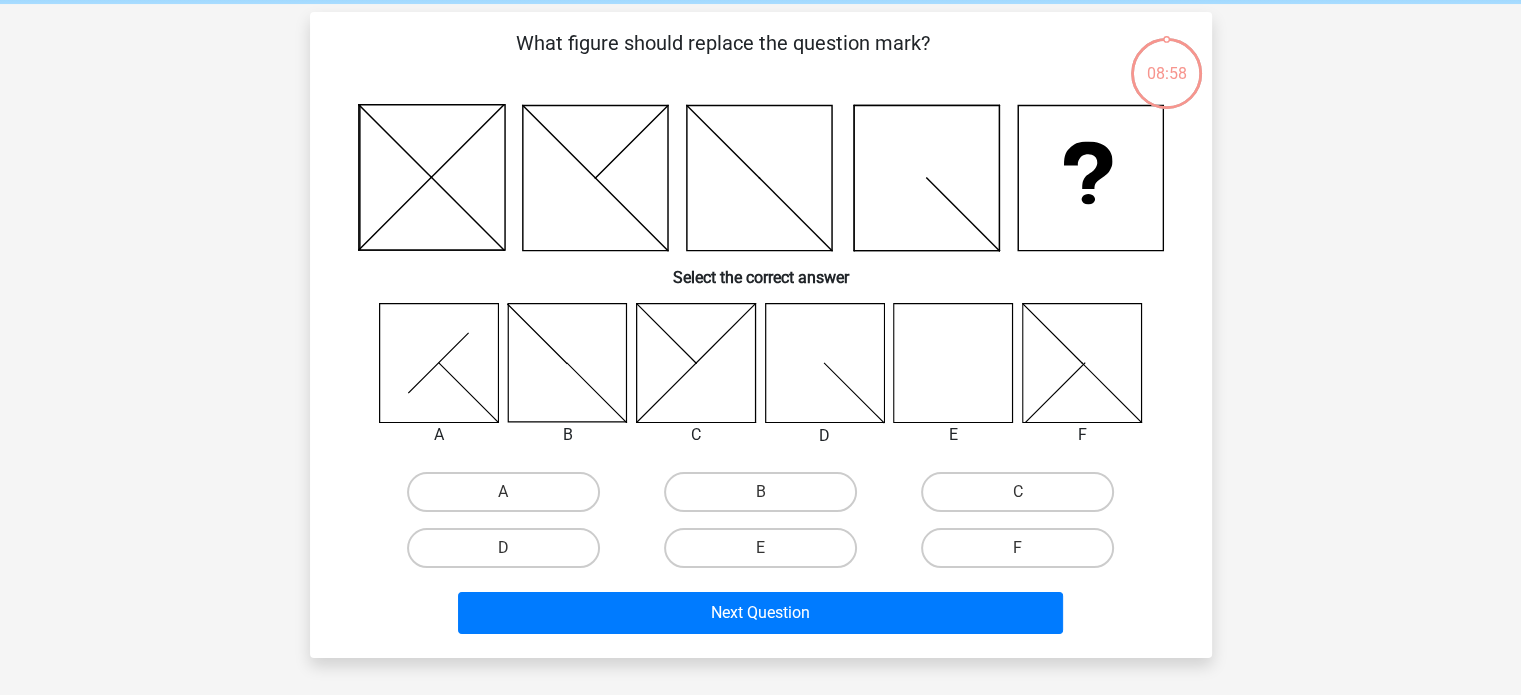 scroll, scrollTop: 80, scrollLeft: 0, axis: vertical 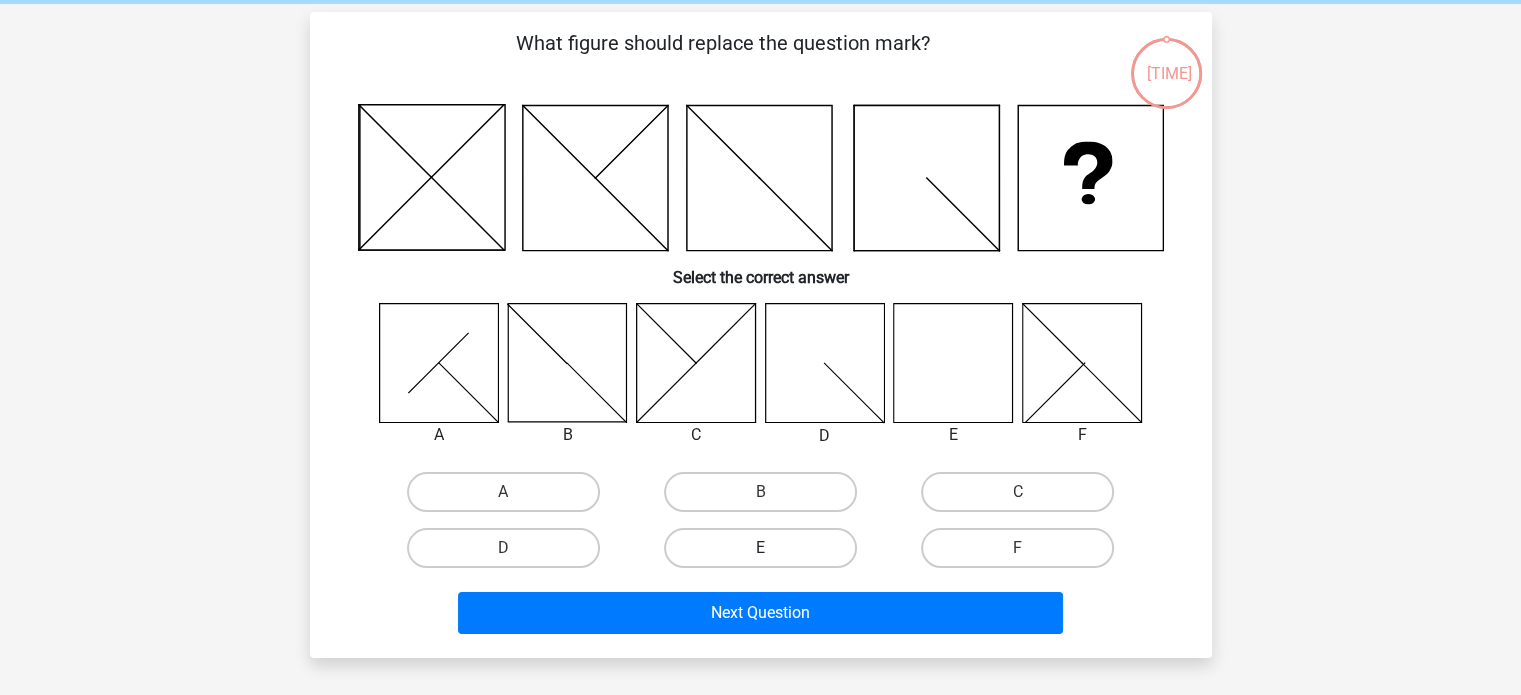 click on "E" at bounding box center [760, 548] 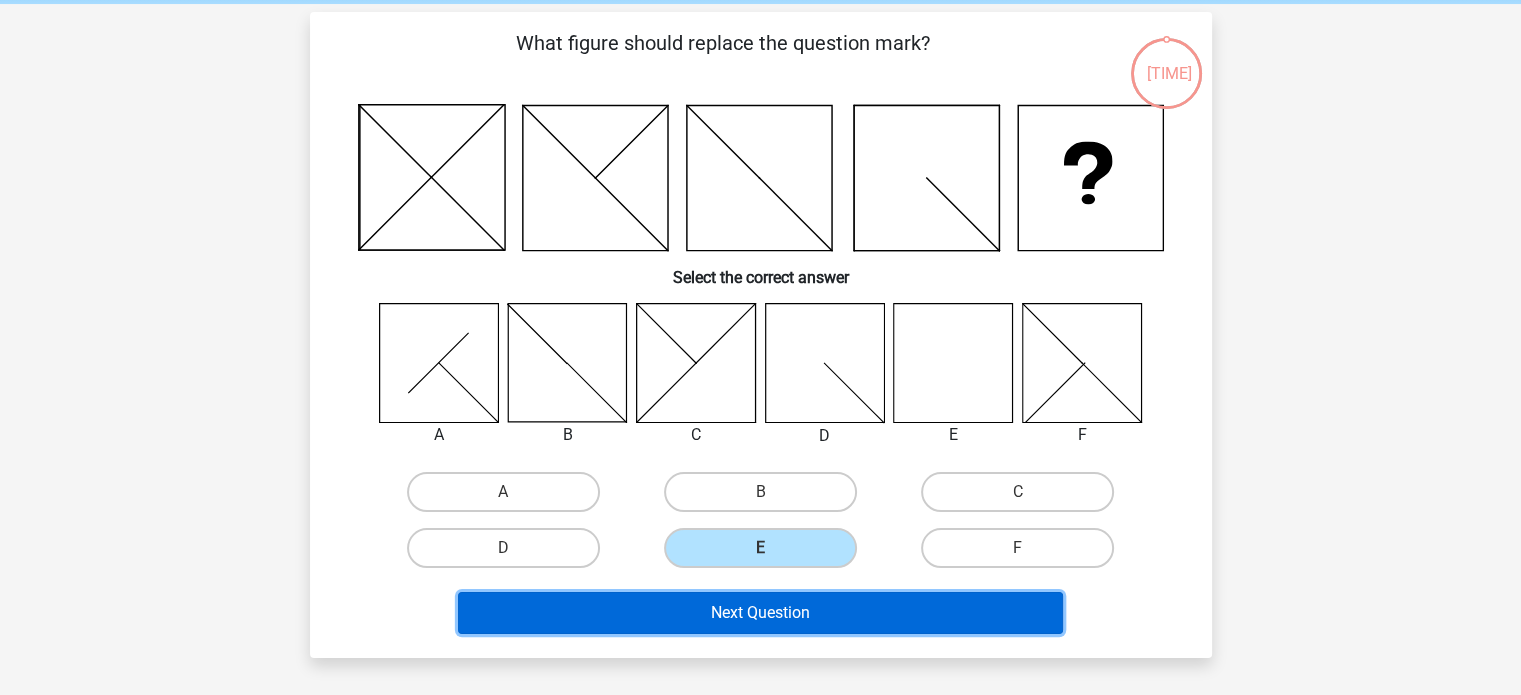 click on "Next Question" at bounding box center [760, 613] 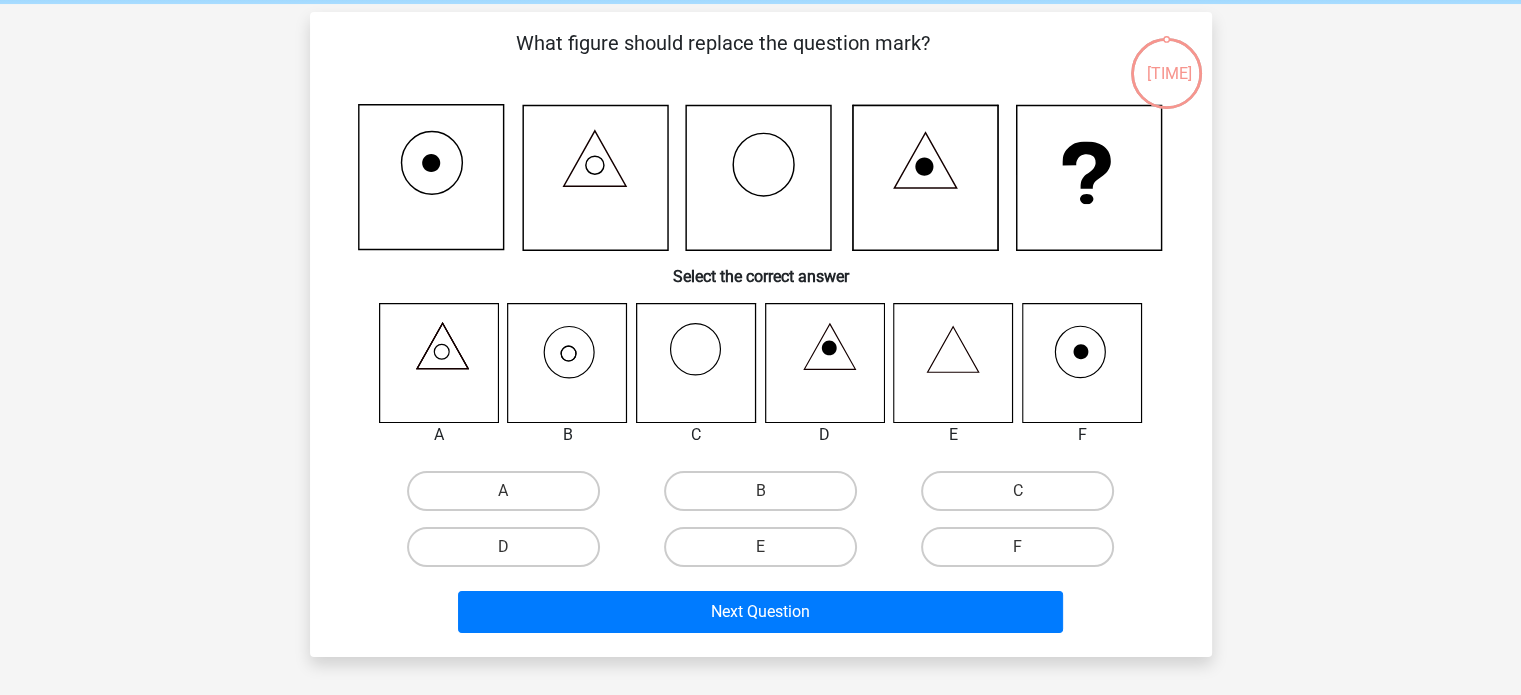 scroll, scrollTop: 92, scrollLeft: 0, axis: vertical 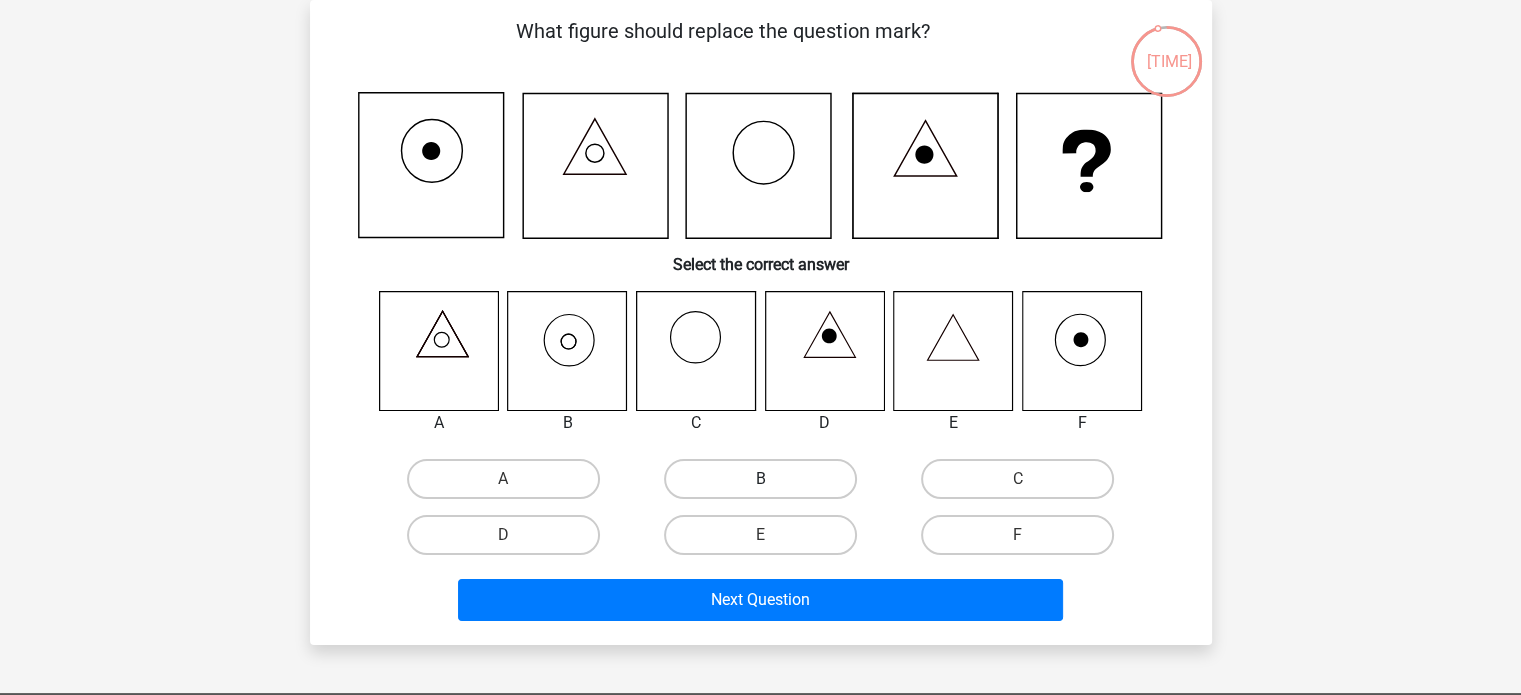 click on "B" at bounding box center (760, 479) 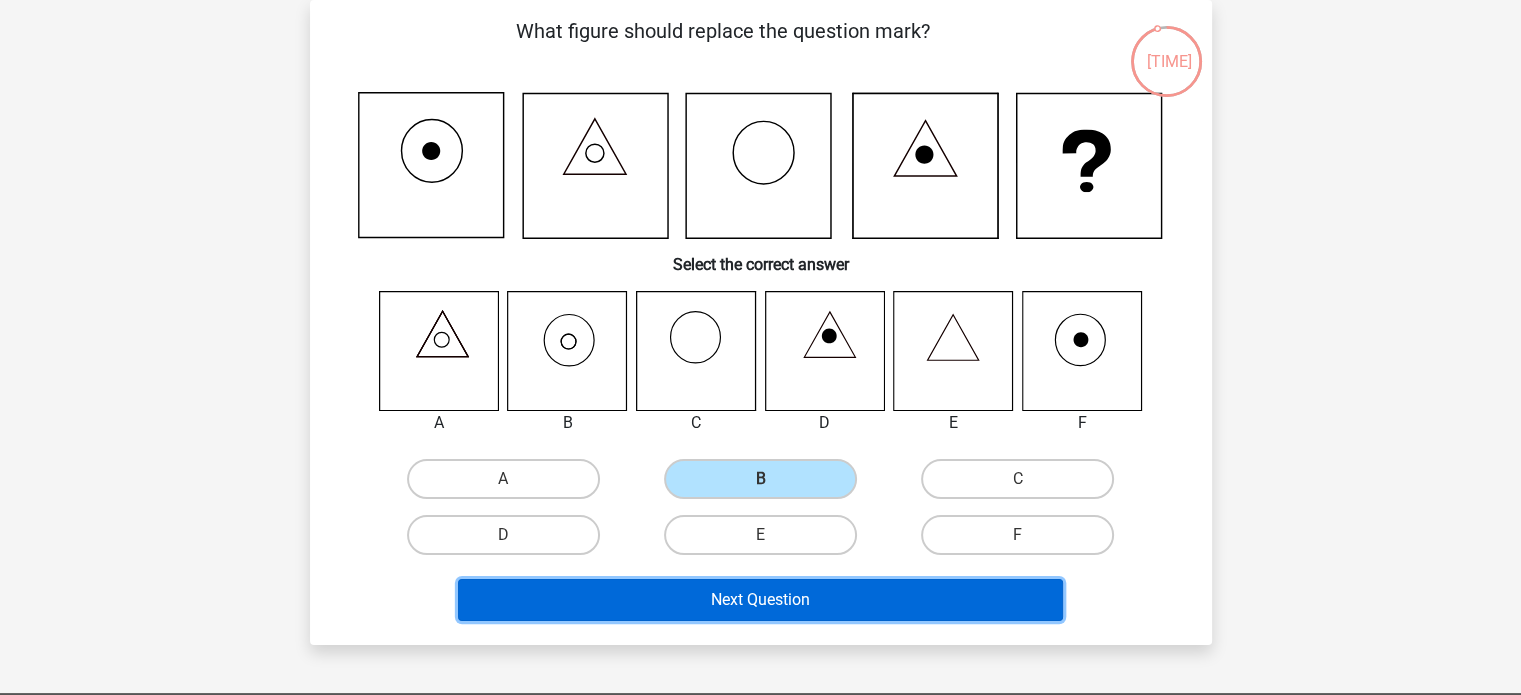 click on "Next Question" at bounding box center (760, 600) 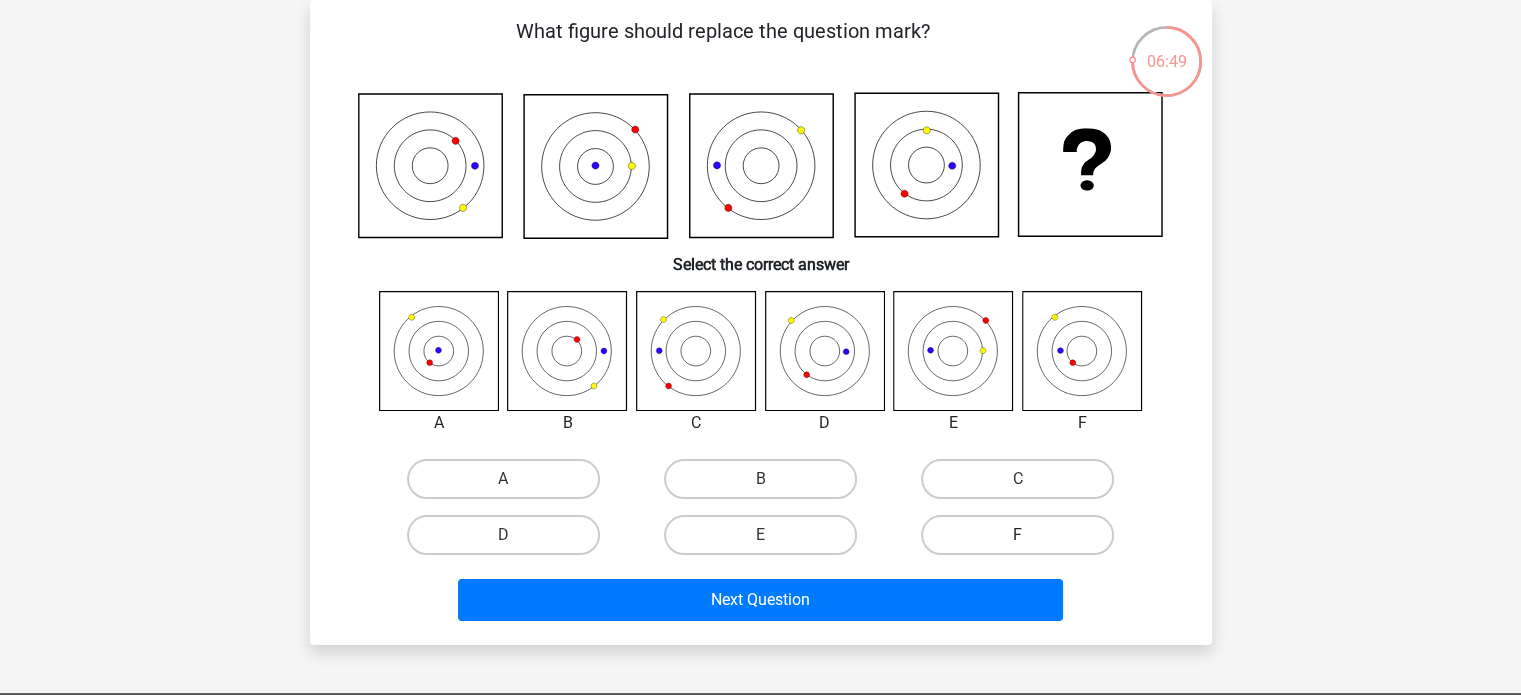 click on "F" at bounding box center (1017, 535) 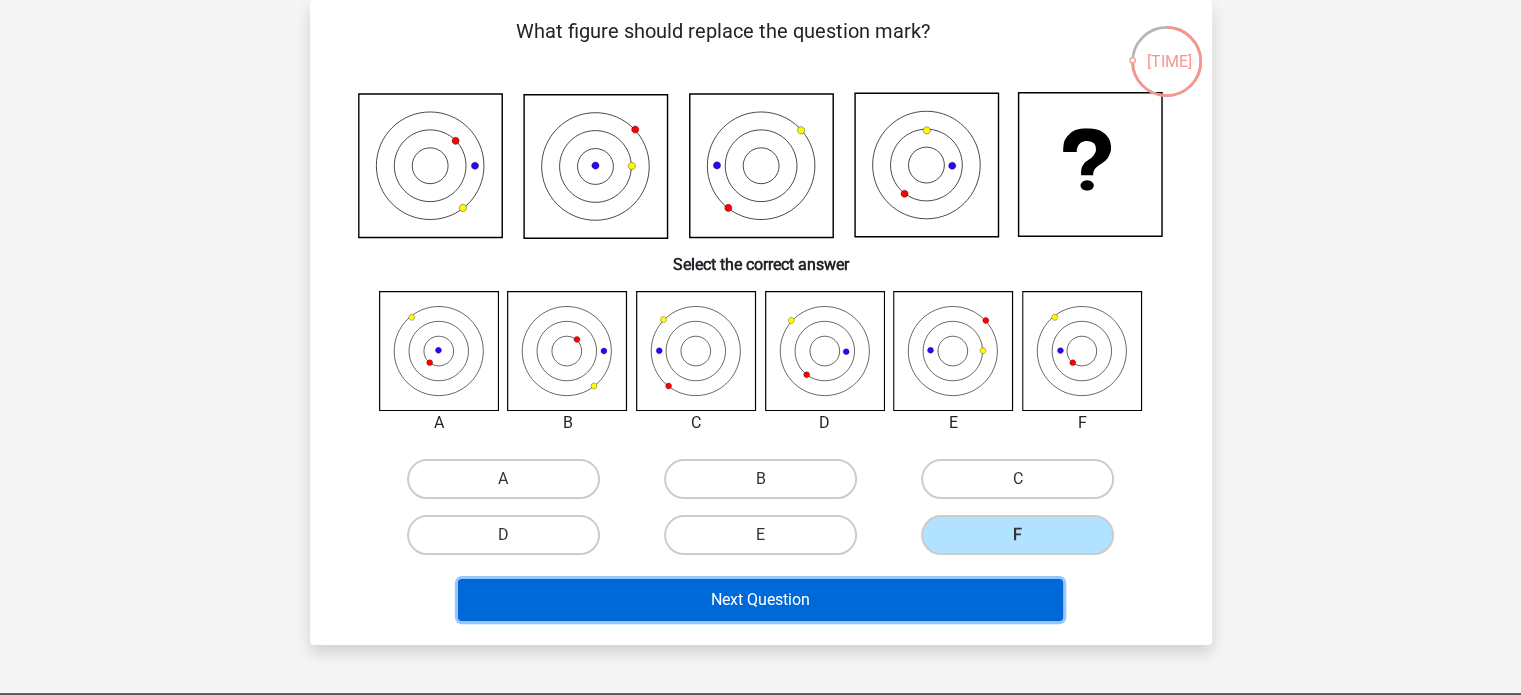 click on "Next Question" at bounding box center (760, 600) 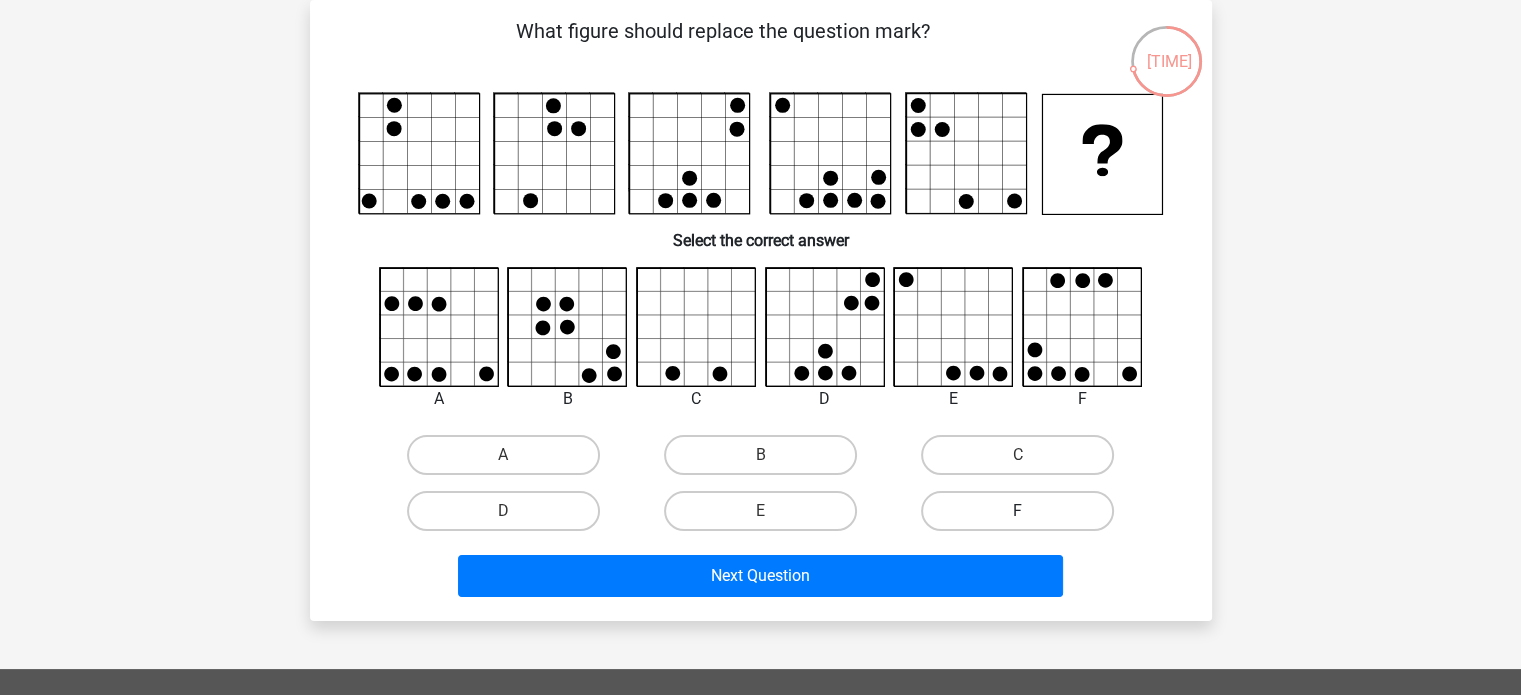 click on "F" at bounding box center [1017, 511] 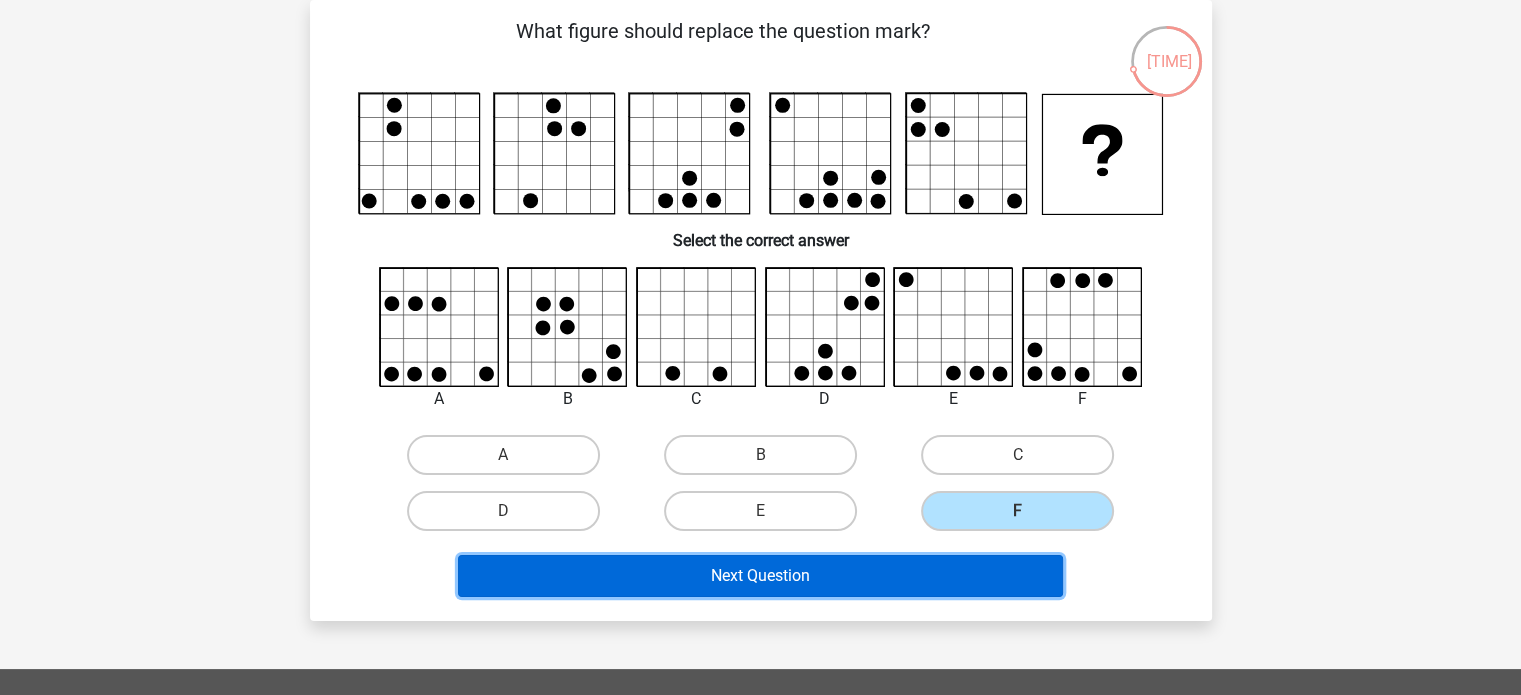 click on "Next Question" at bounding box center [760, 576] 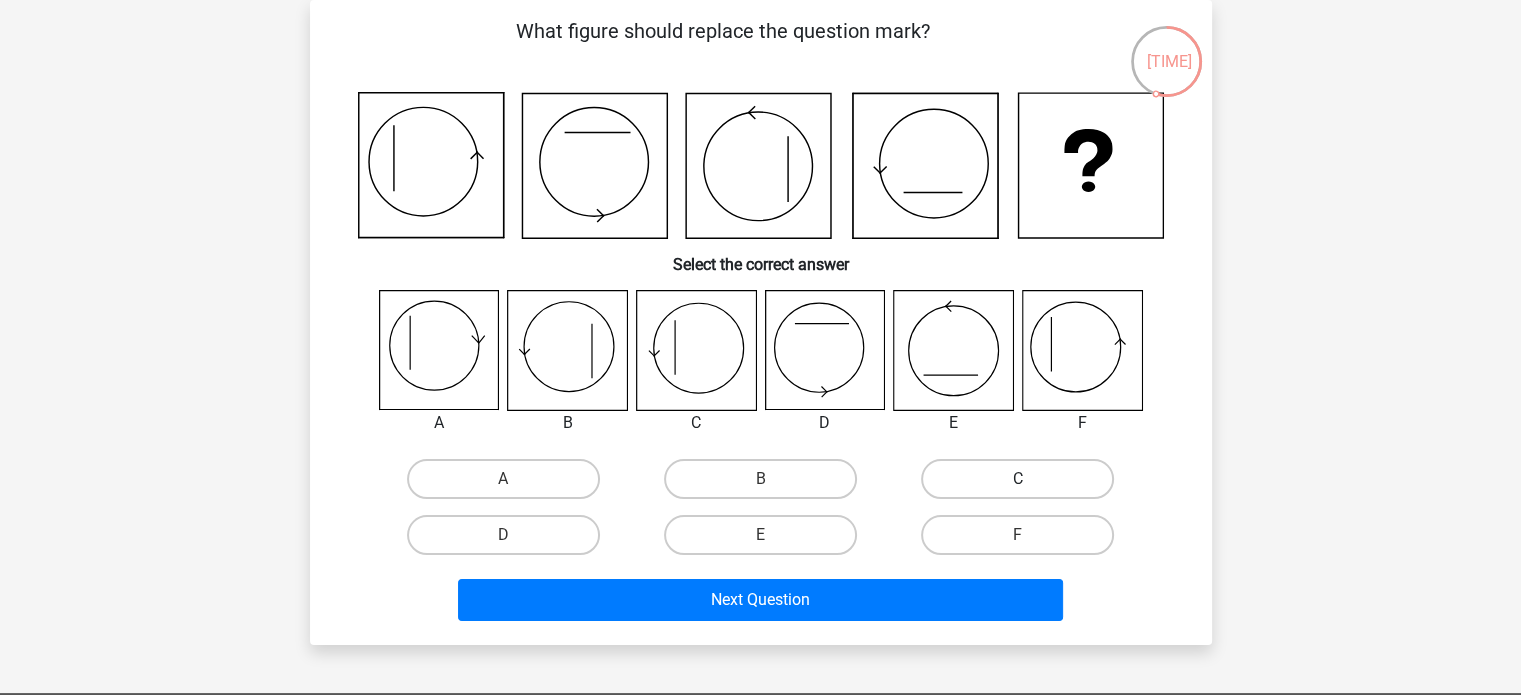 click on "C" at bounding box center [1017, 479] 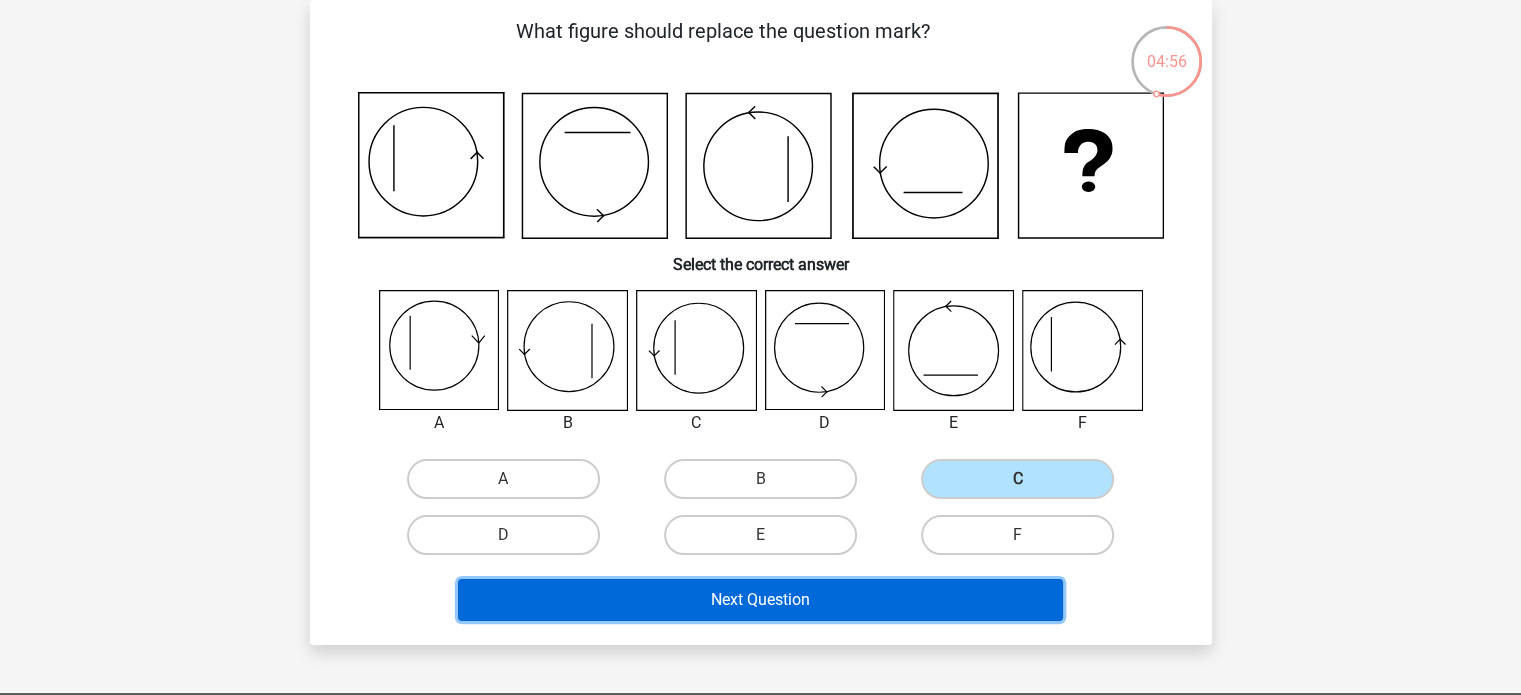 click on "Next Question" at bounding box center [760, 600] 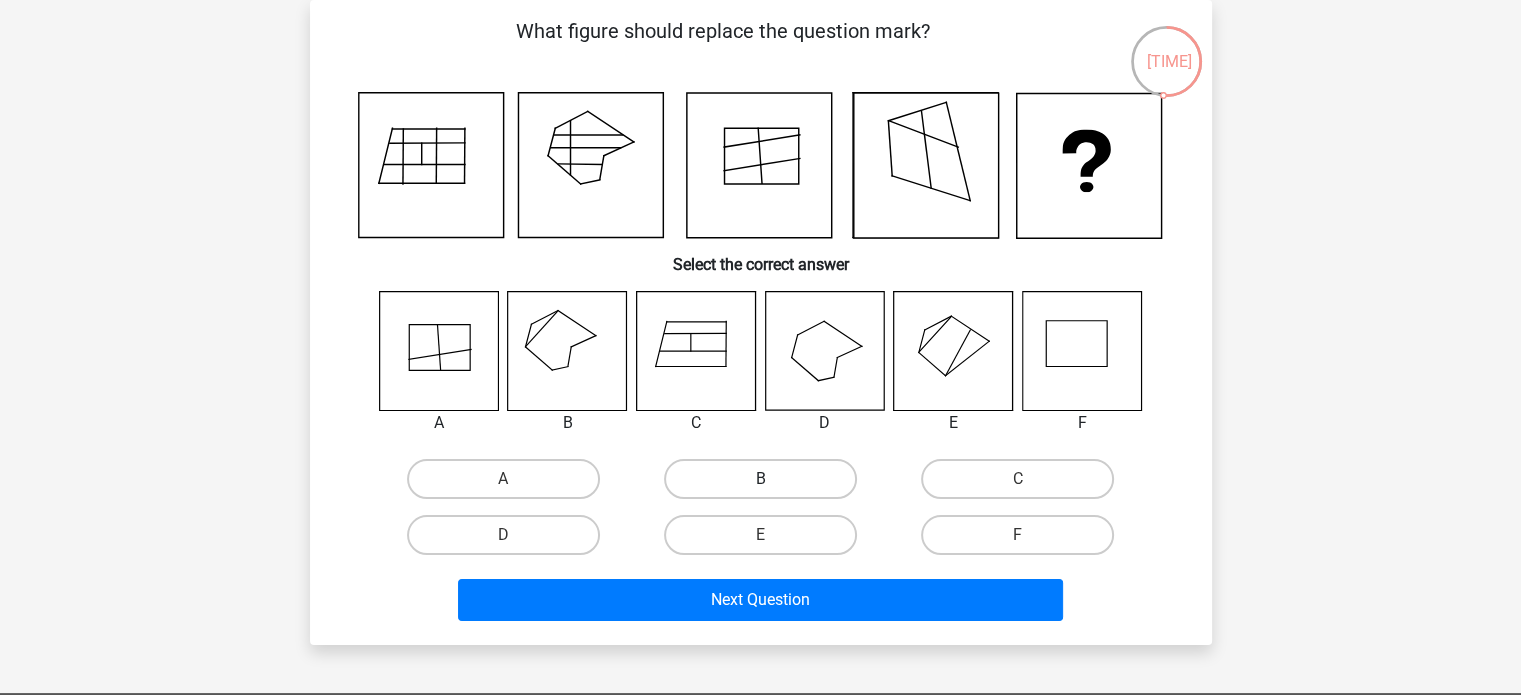 drag, startPoint x: 742, startPoint y: 449, endPoint x: 745, endPoint y: 469, distance: 20.22375 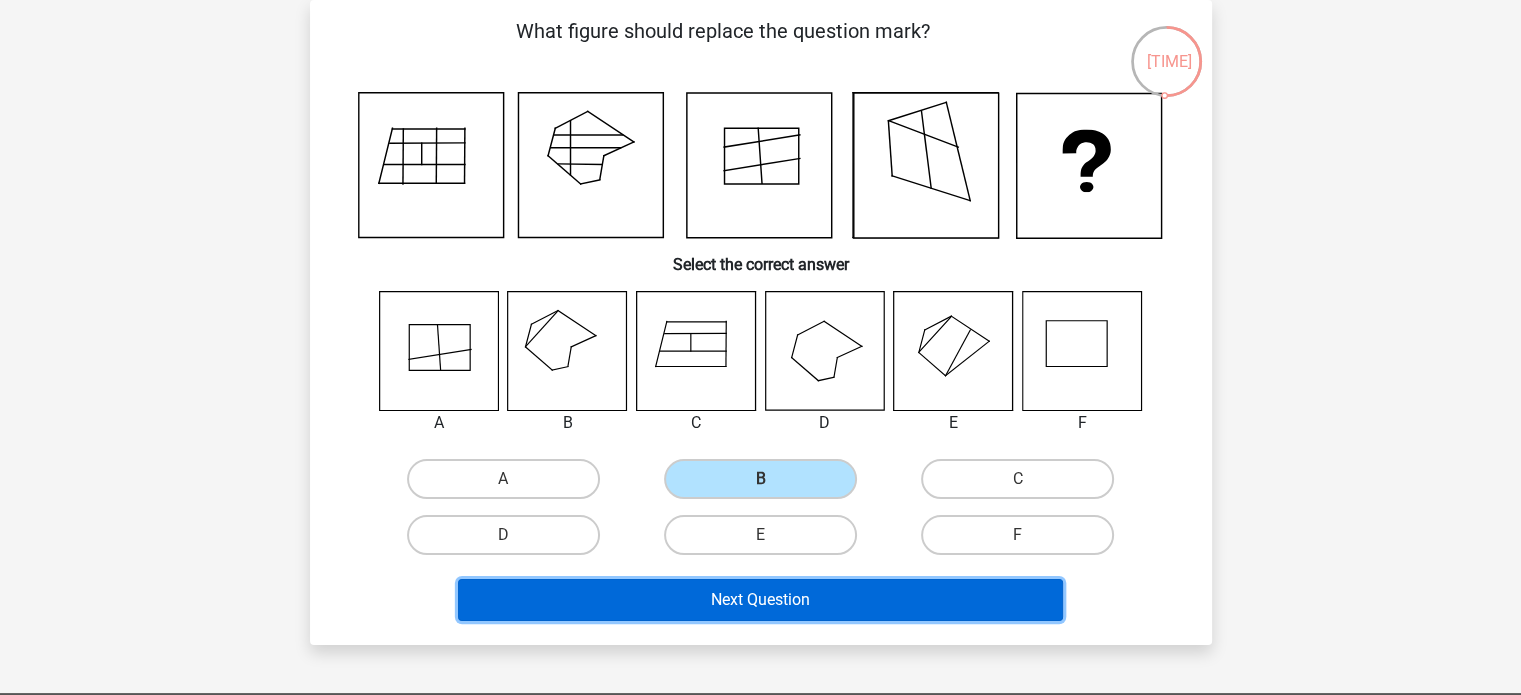 click on "Next Question" at bounding box center (760, 600) 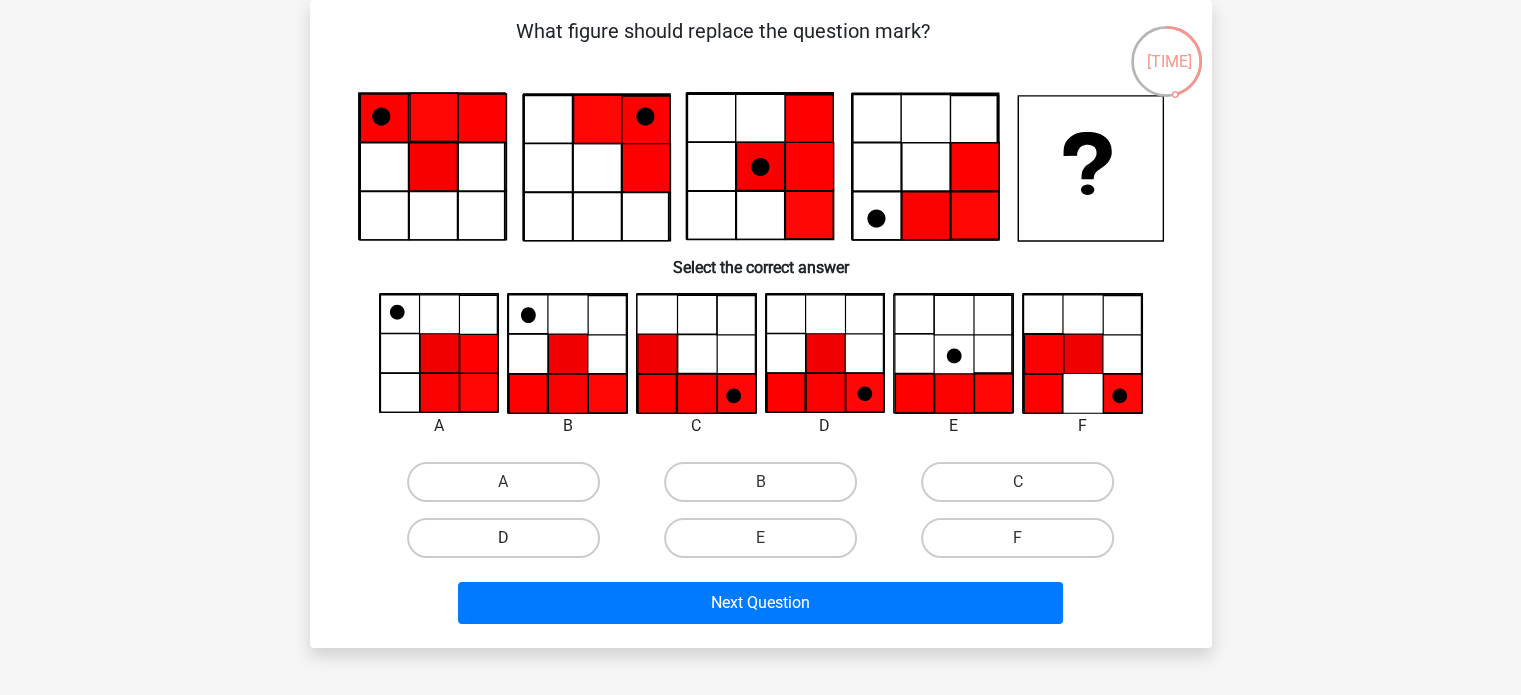 click on "D" at bounding box center [503, 538] 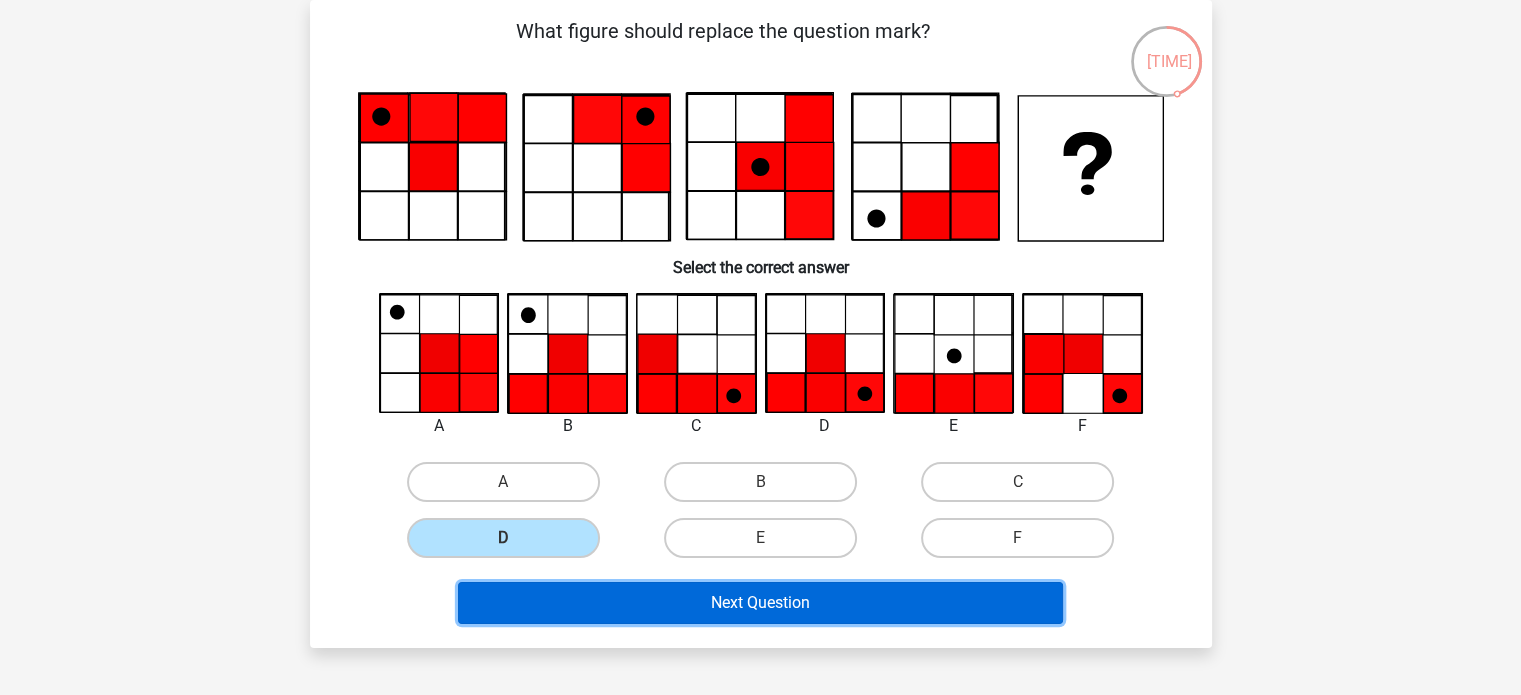 click on "Next Question" at bounding box center (760, 603) 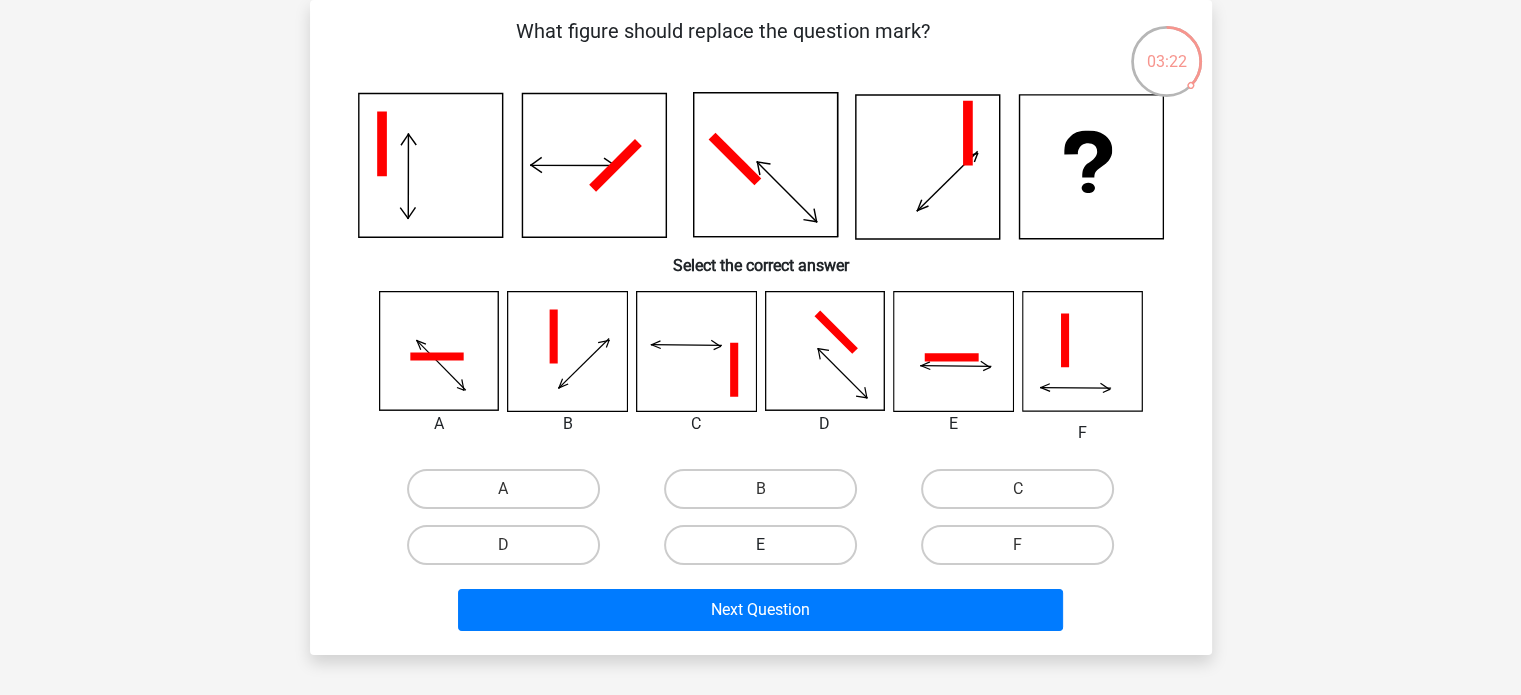 click on "E" at bounding box center (760, 545) 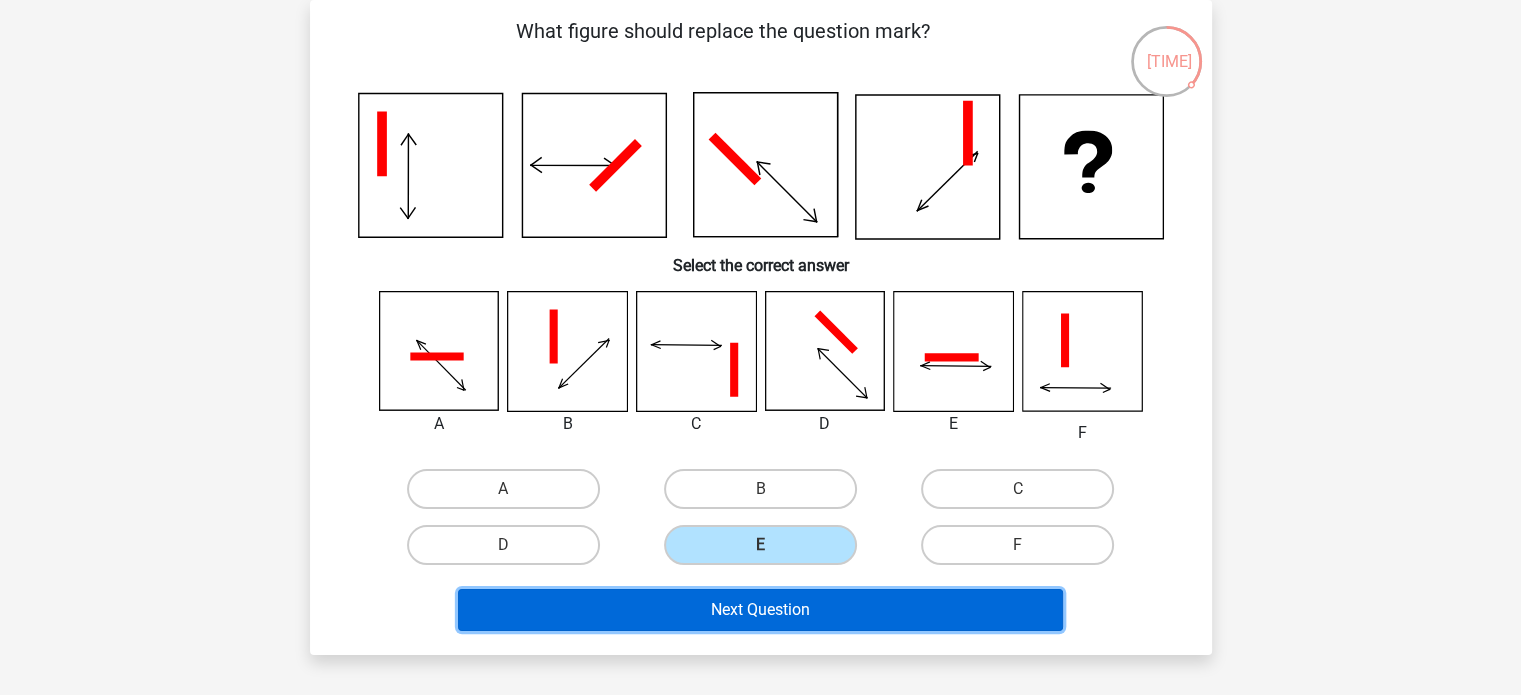click on "Next Question" at bounding box center [760, 610] 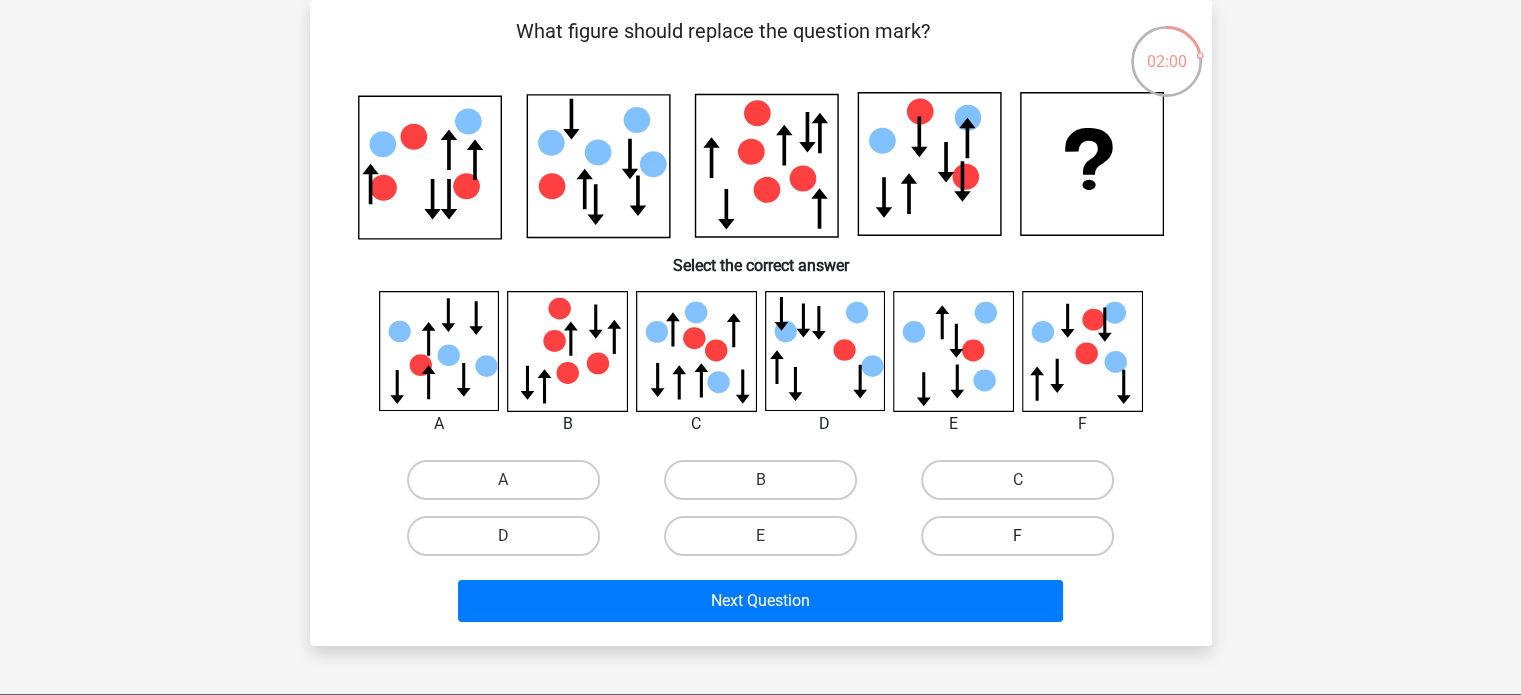 click on "F" at bounding box center (1017, 536) 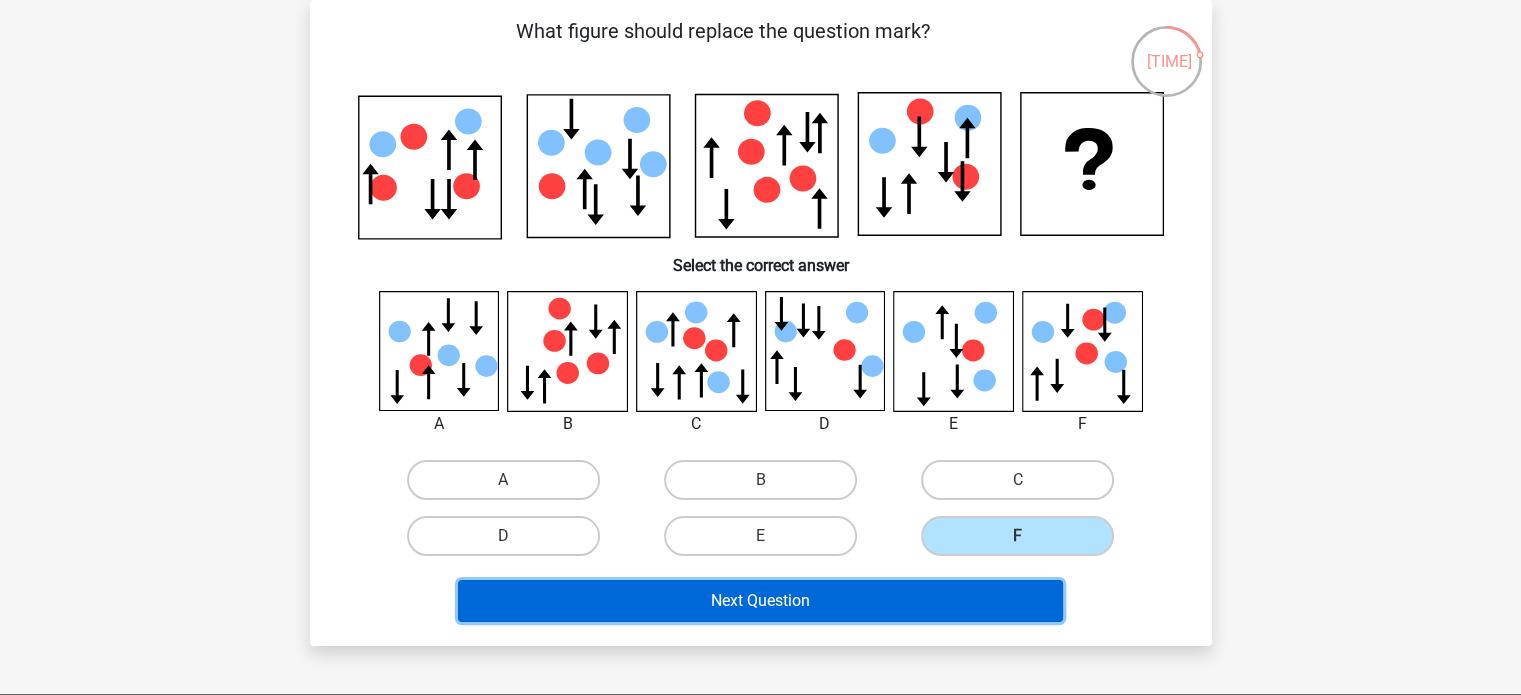 click on "Next Question" at bounding box center (760, 601) 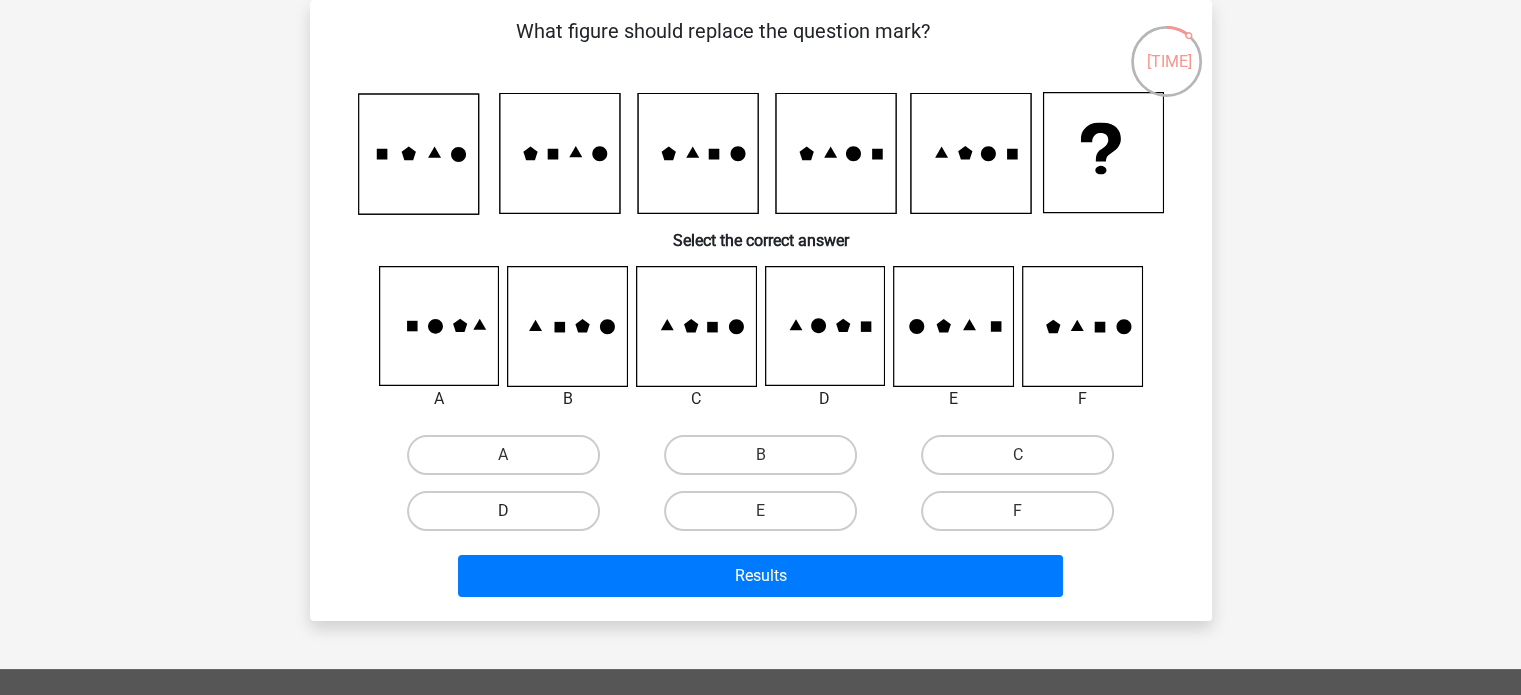 click on "D" at bounding box center [503, 511] 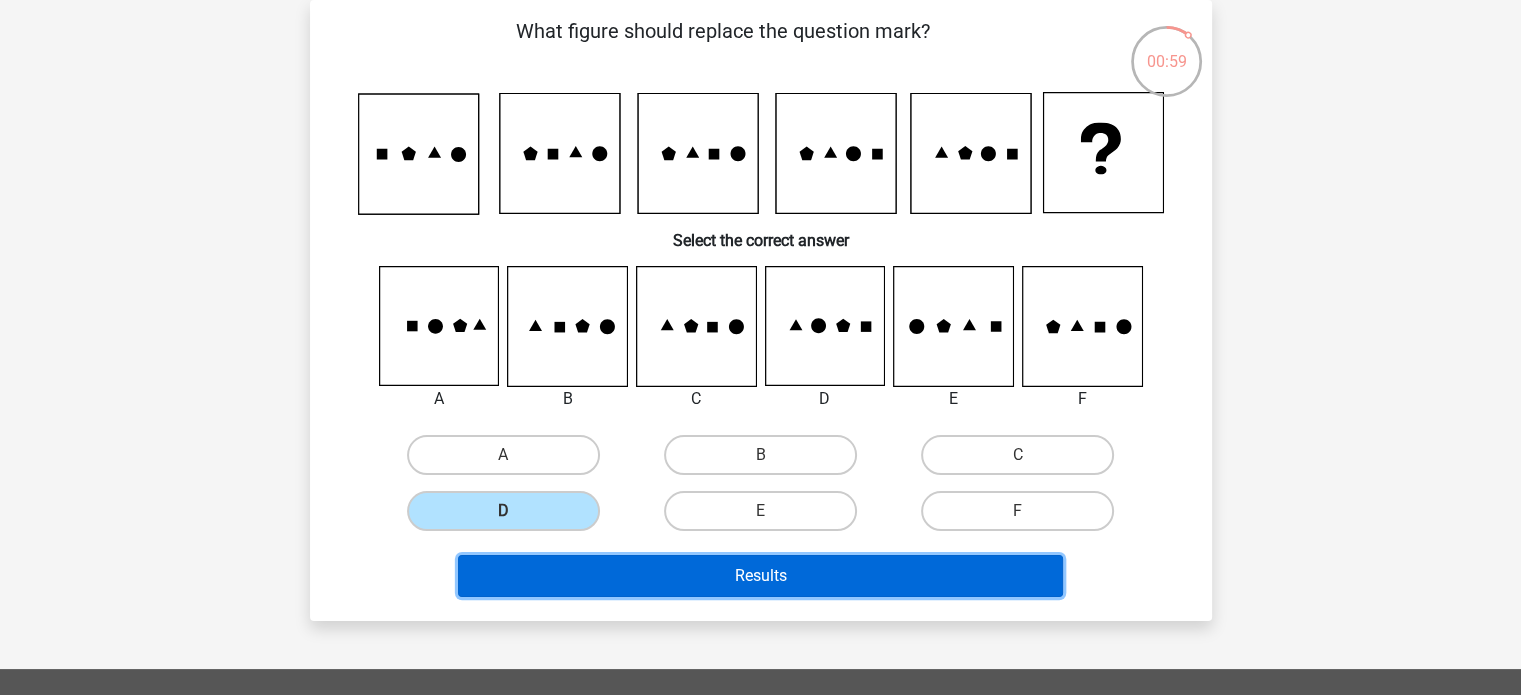 click on "Results" at bounding box center (760, 576) 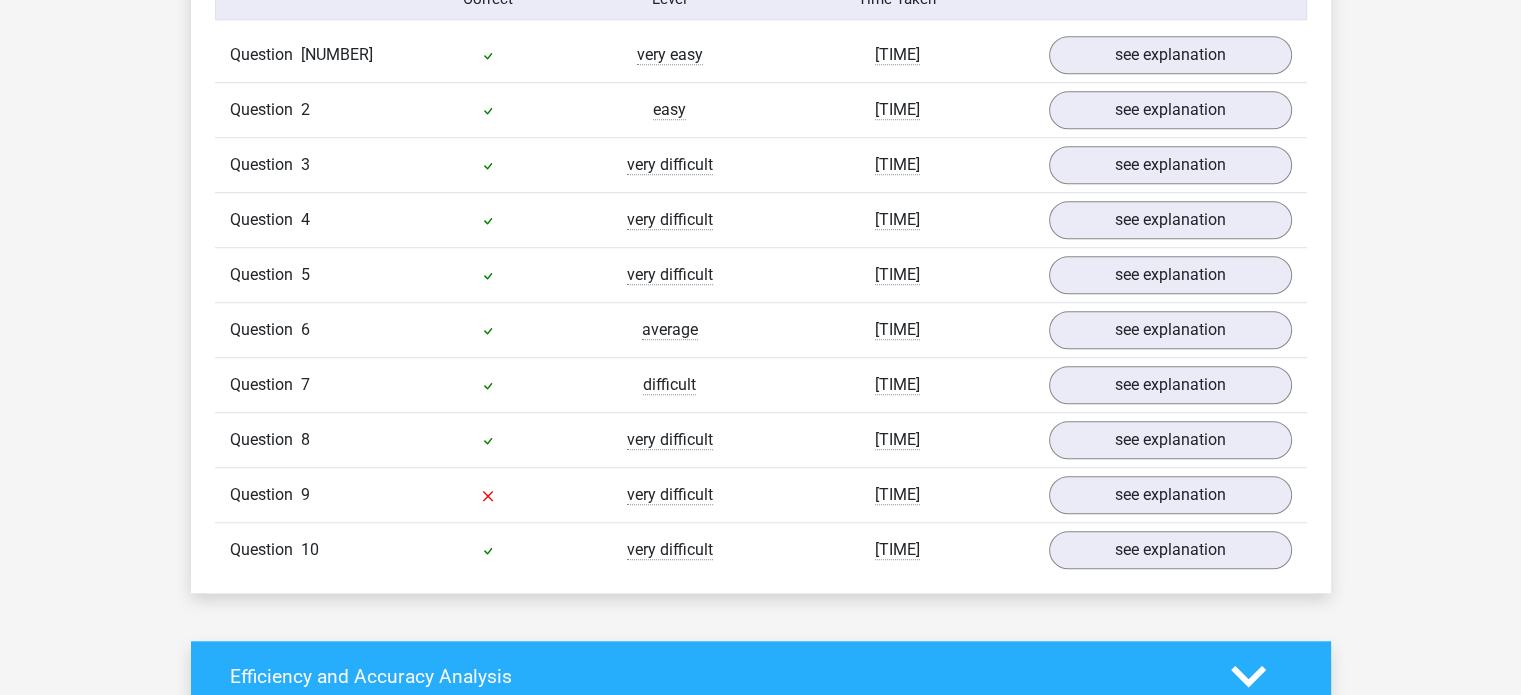 scroll, scrollTop: 1612, scrollLeft: 0, axis: vertical 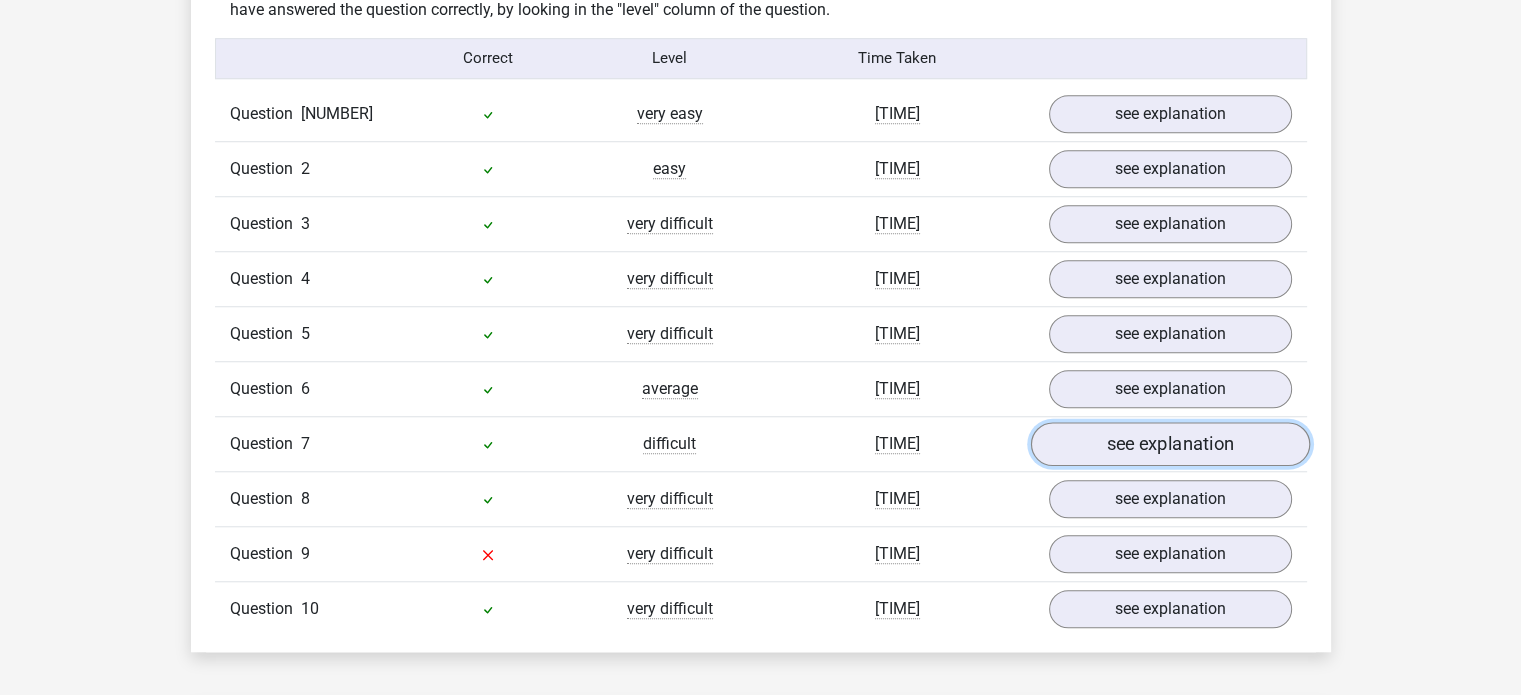 click on "see explanation" at bounding box center (1169, 444) 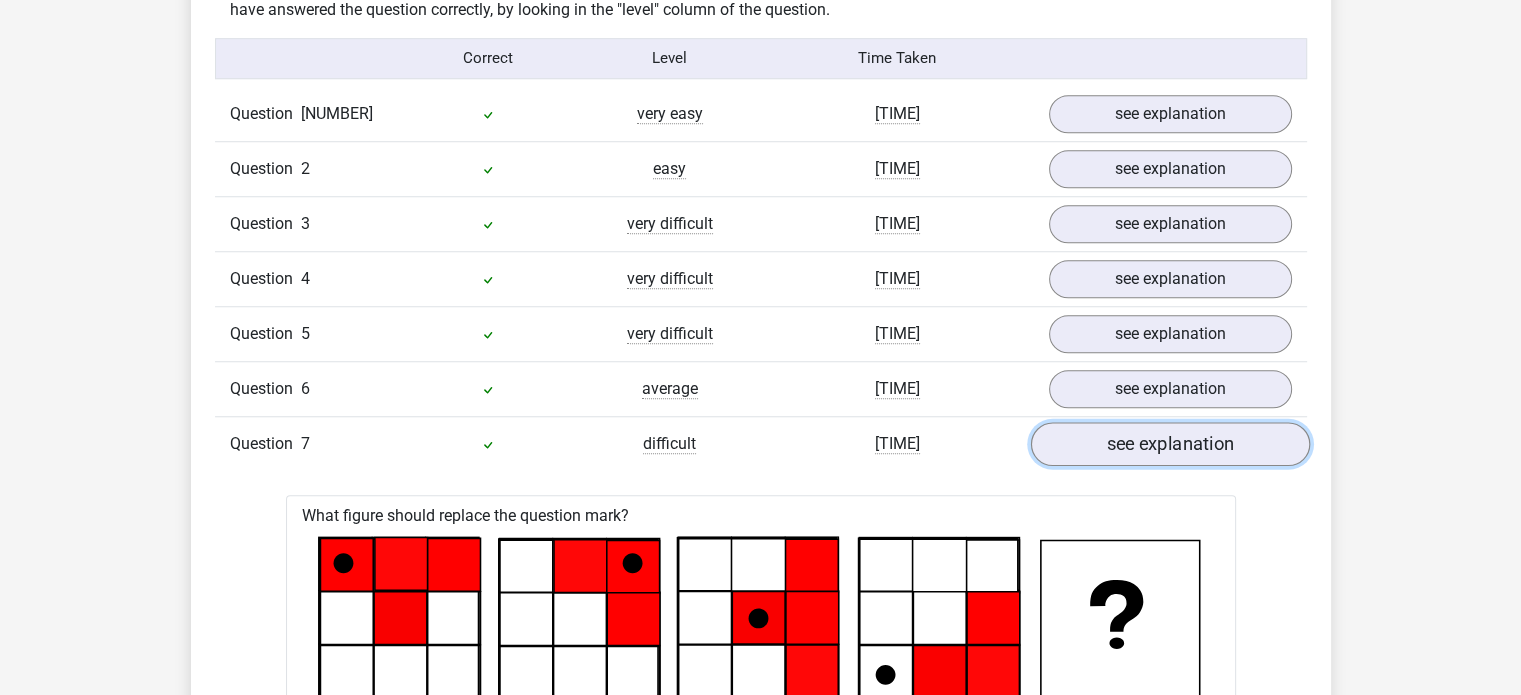 click on "see explanation" at bounding box center [1169, 444] 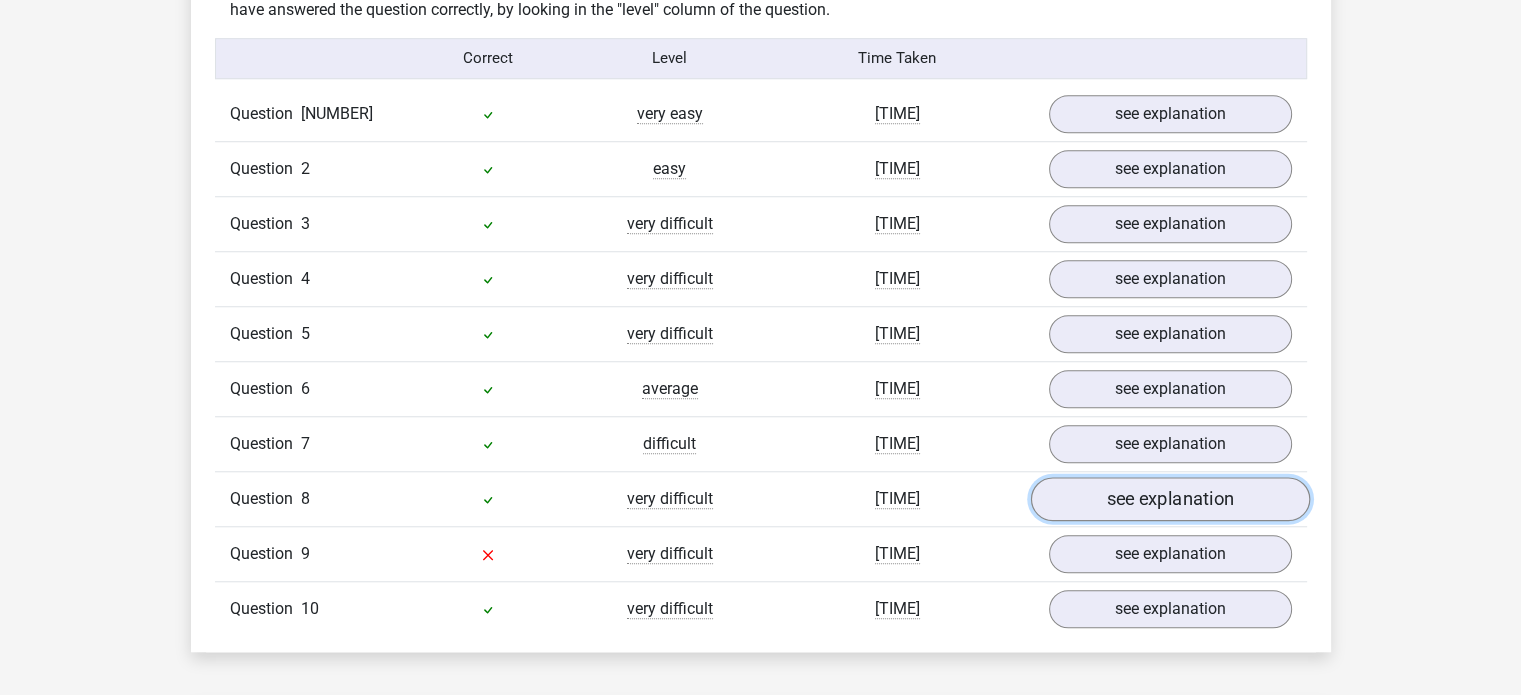 click on "see explanation" at bounding box center [1169, 499] 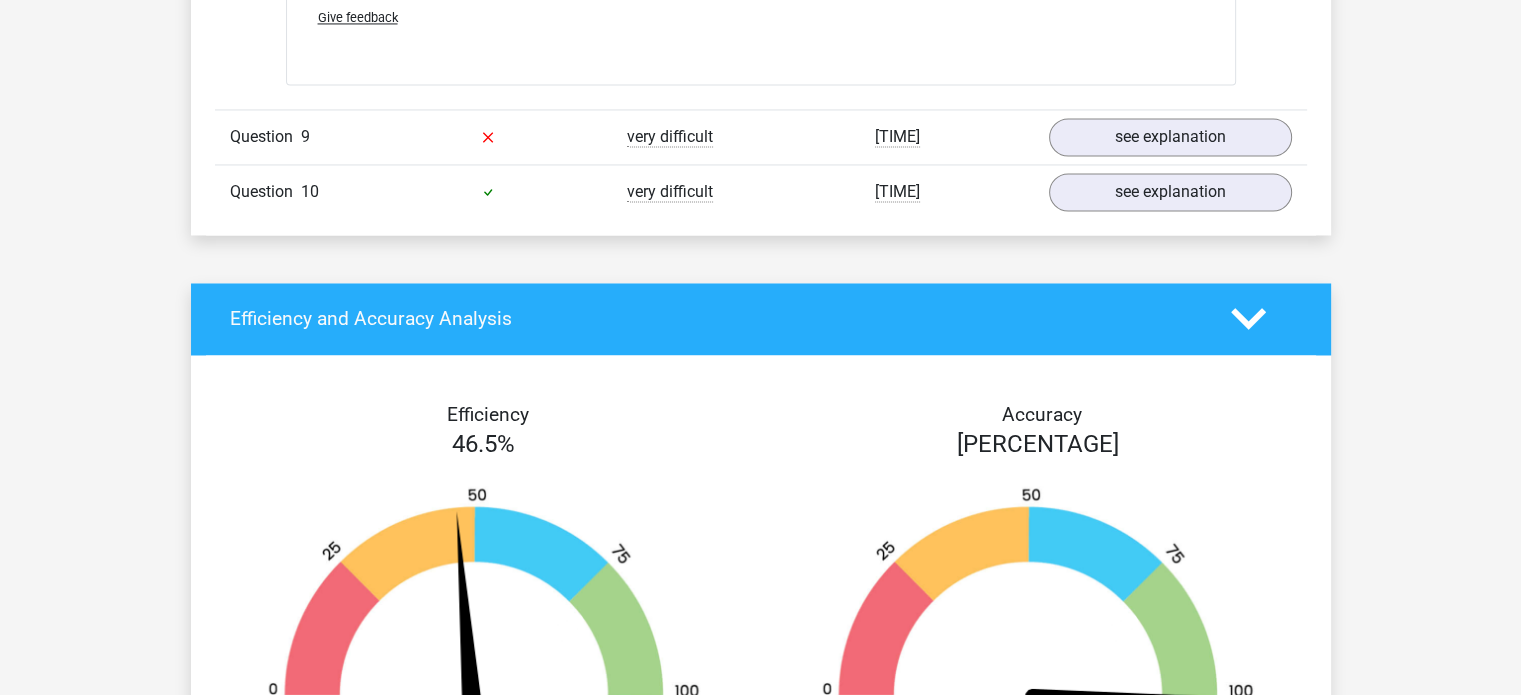 scroll, scrollTop: 3298, scrollLeft: 0, axis: vertical 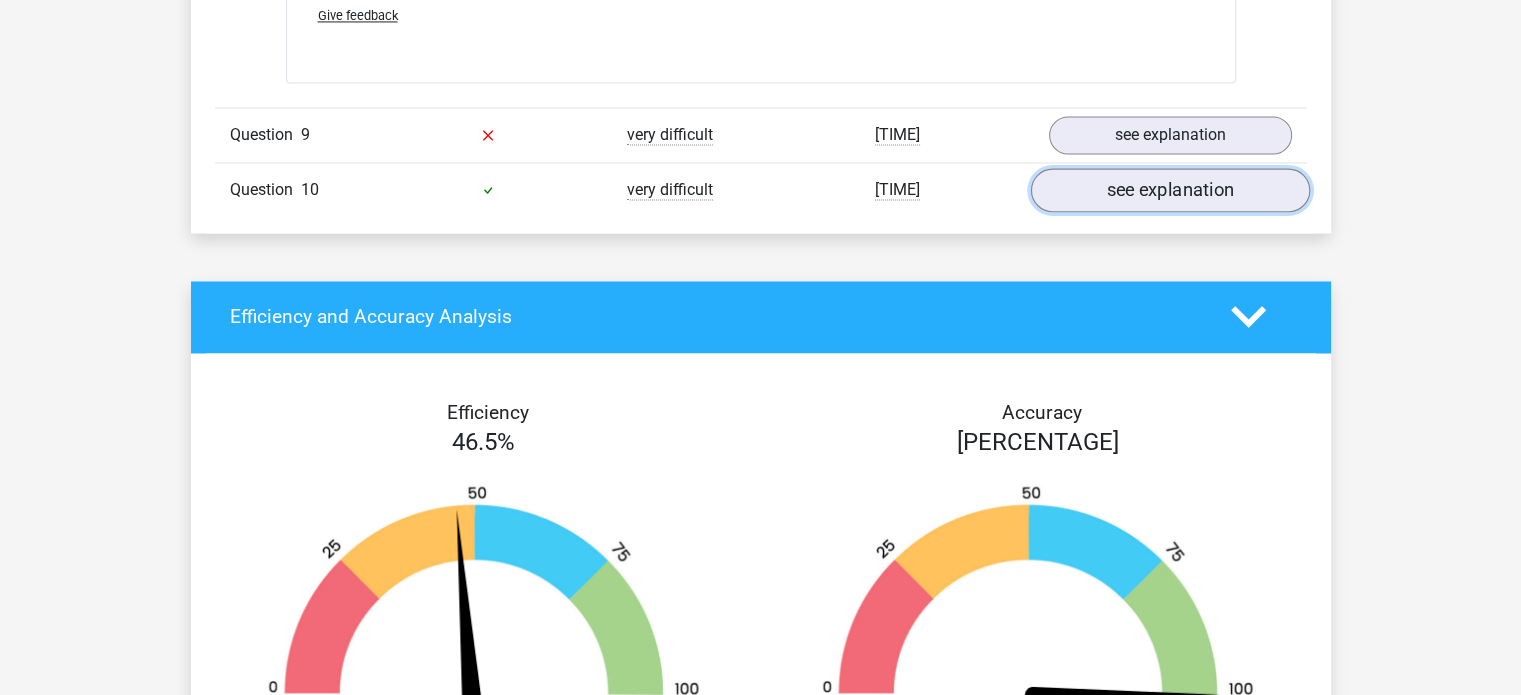 click on "see explanation" at bounding box center (1169, 190) 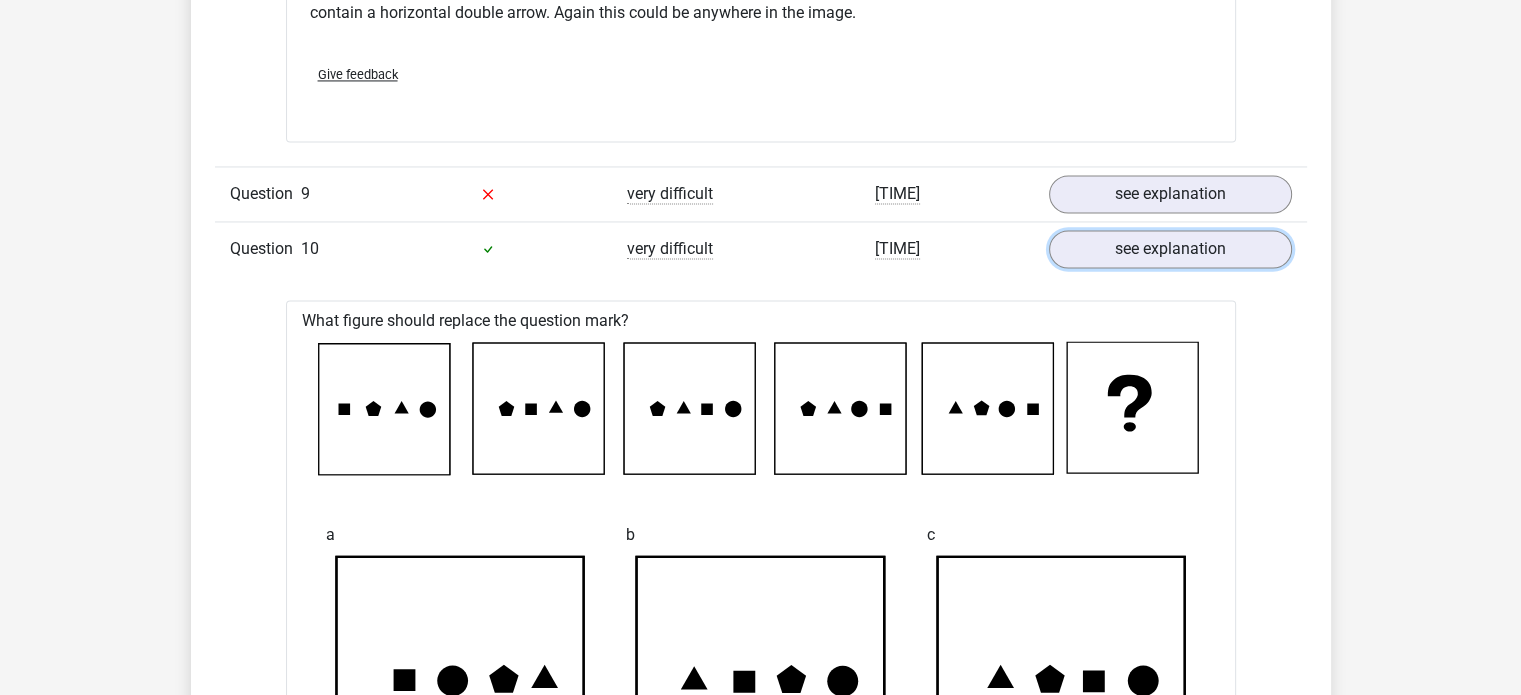 scroll, scrollTop: 3135, scrollLeft: 0, axis: vertical 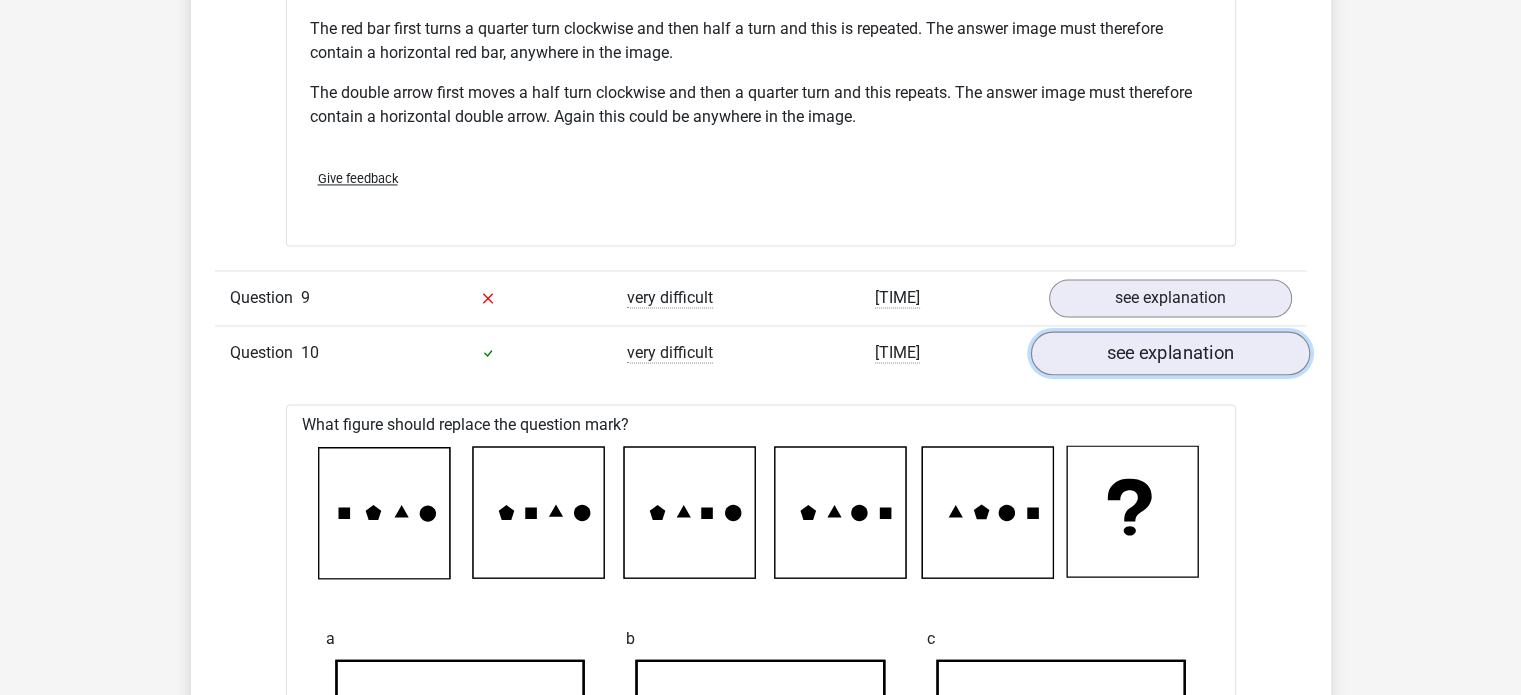 click on "see explanation" at bounding box center [1169, 353] 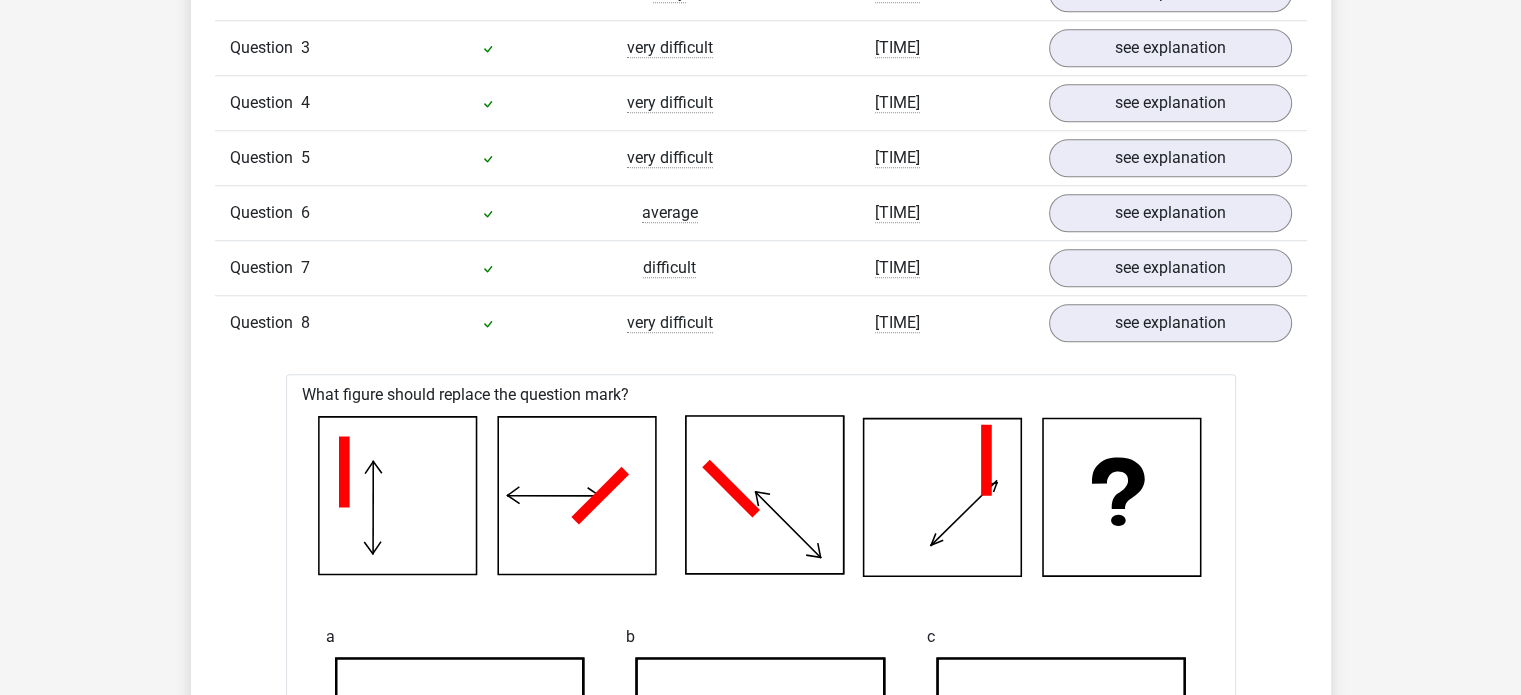 scroll, scrollTop: 1787, scrollLeft: 0, axis: vertical 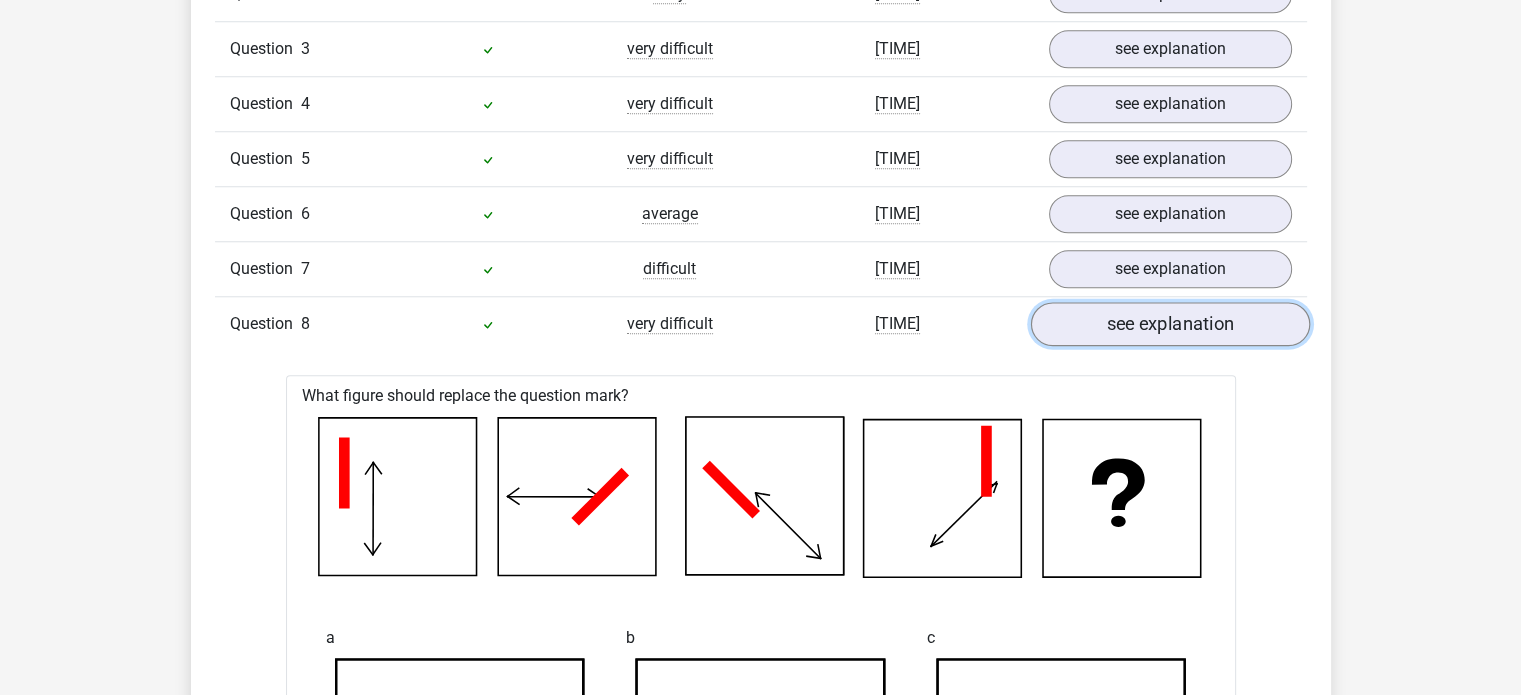 click on "see explanation" at bounding box center (1169, 324) 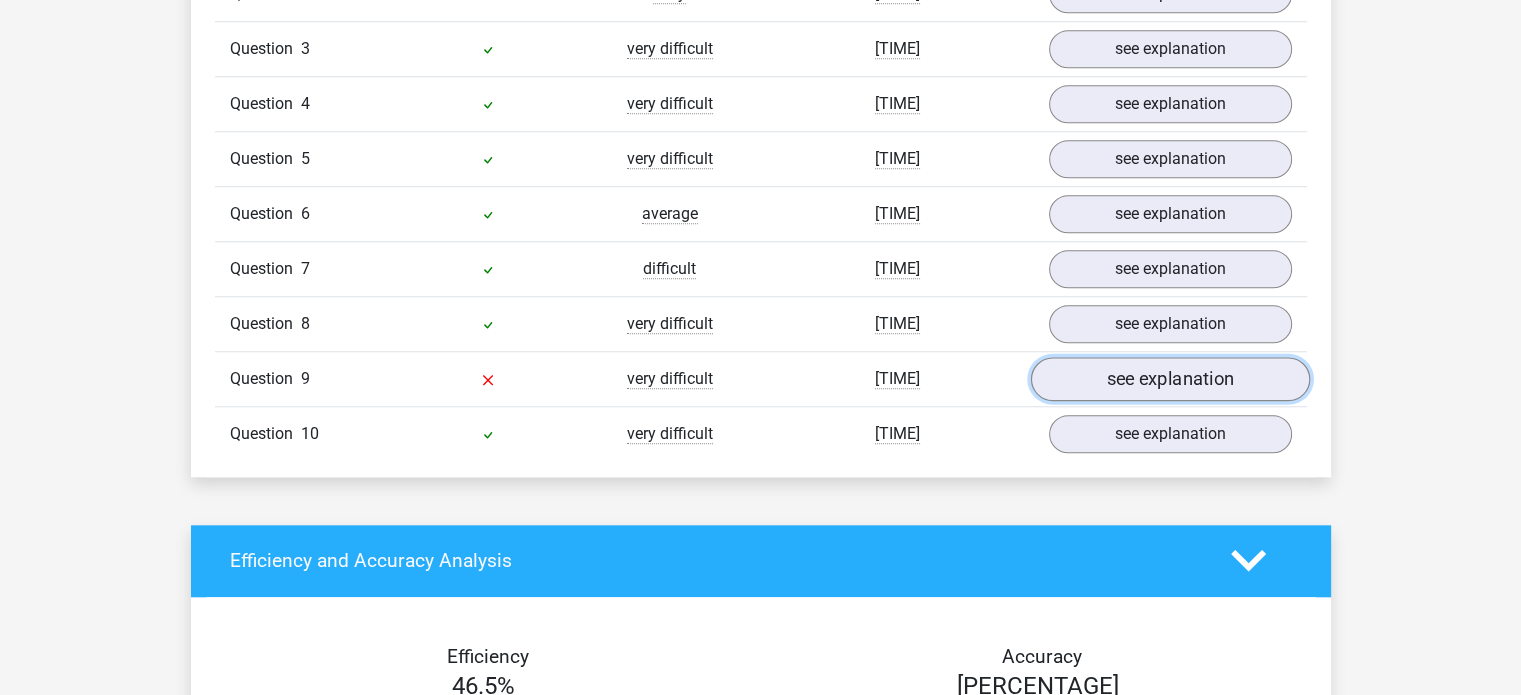 click on "see explanation" at bounding box center [1169, 379] 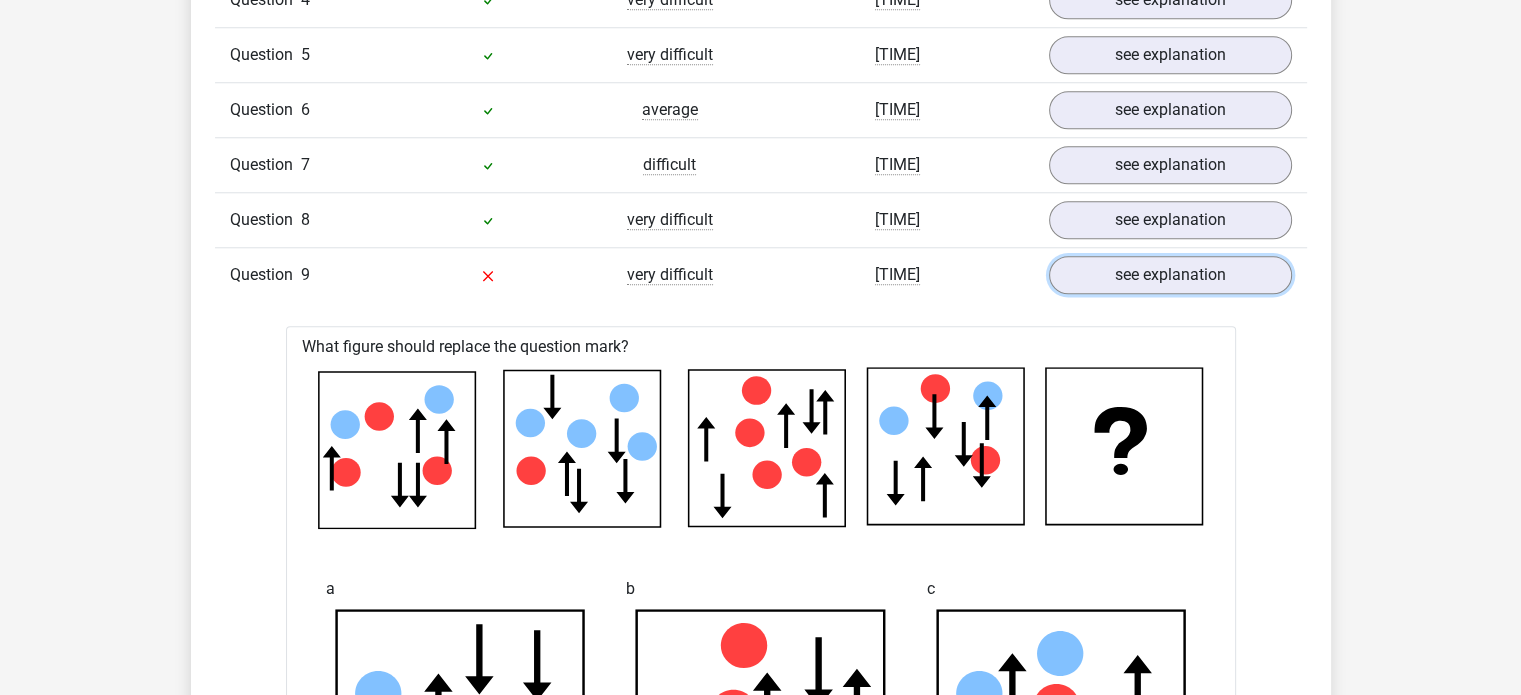scroll, scrollTop: 1831, scrollLeft: 0, axis: vertical 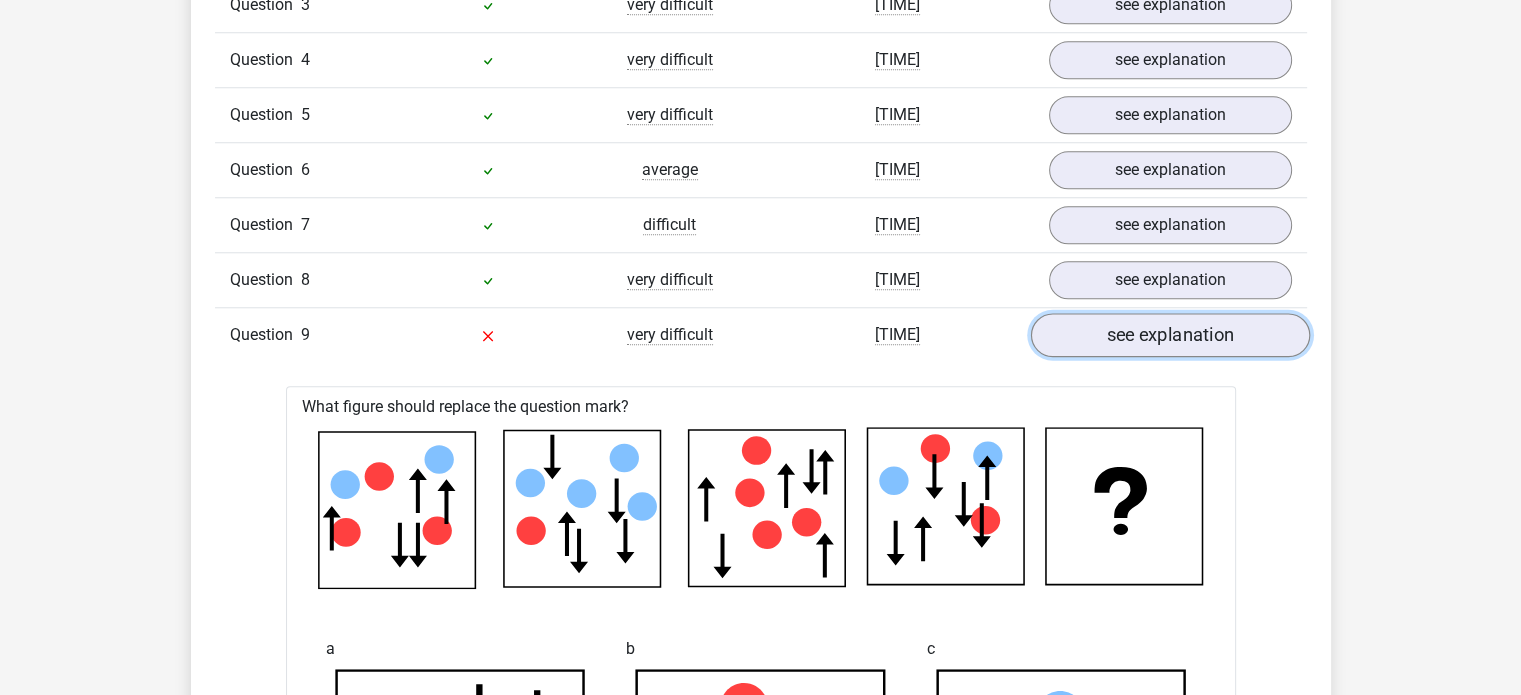 click on "see explanation" at bounding box center [1169, 335] 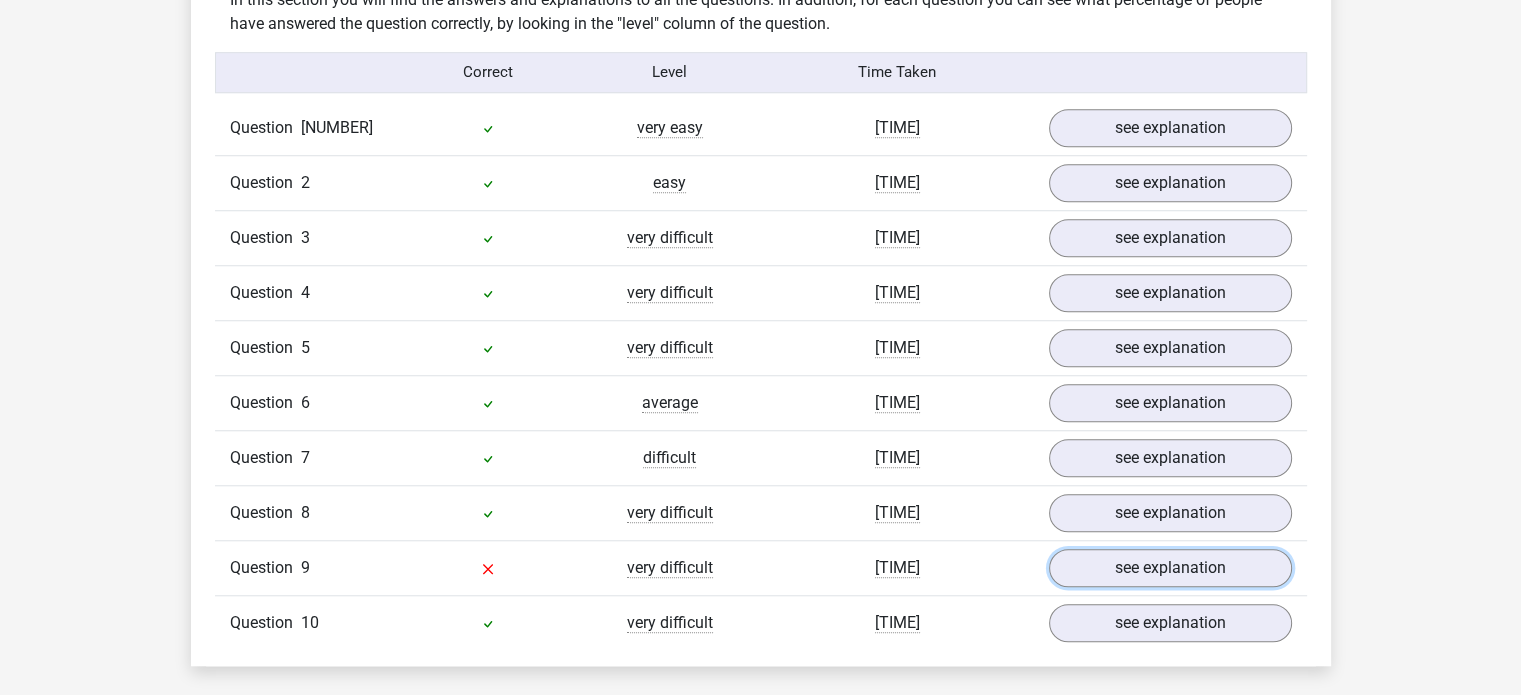 scroll, scrollTop: 1575, scrollLeft: 0, axis: vertical 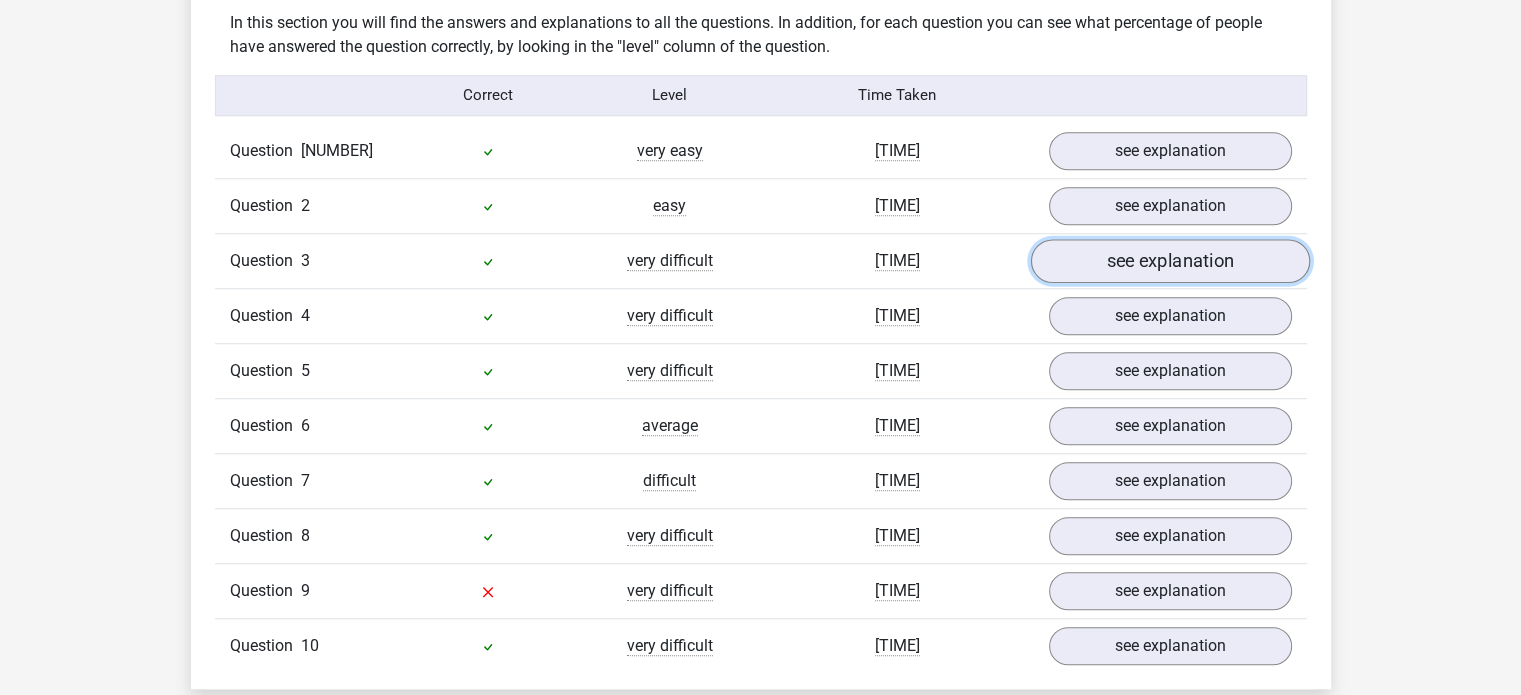 click on "see explanation" at bounding box center [1169, 261] 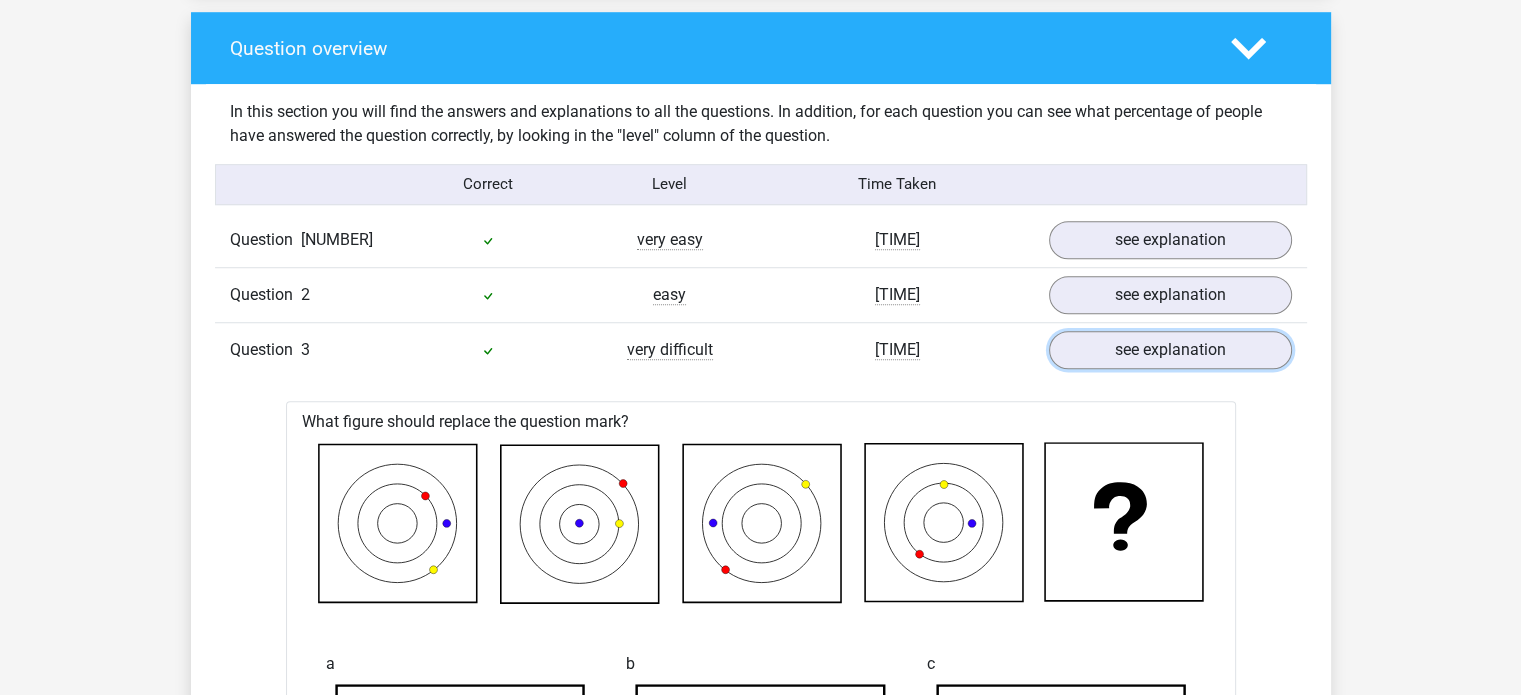 scroll, scrollTop: 1479, scrollLeft: 0, axis: vertical 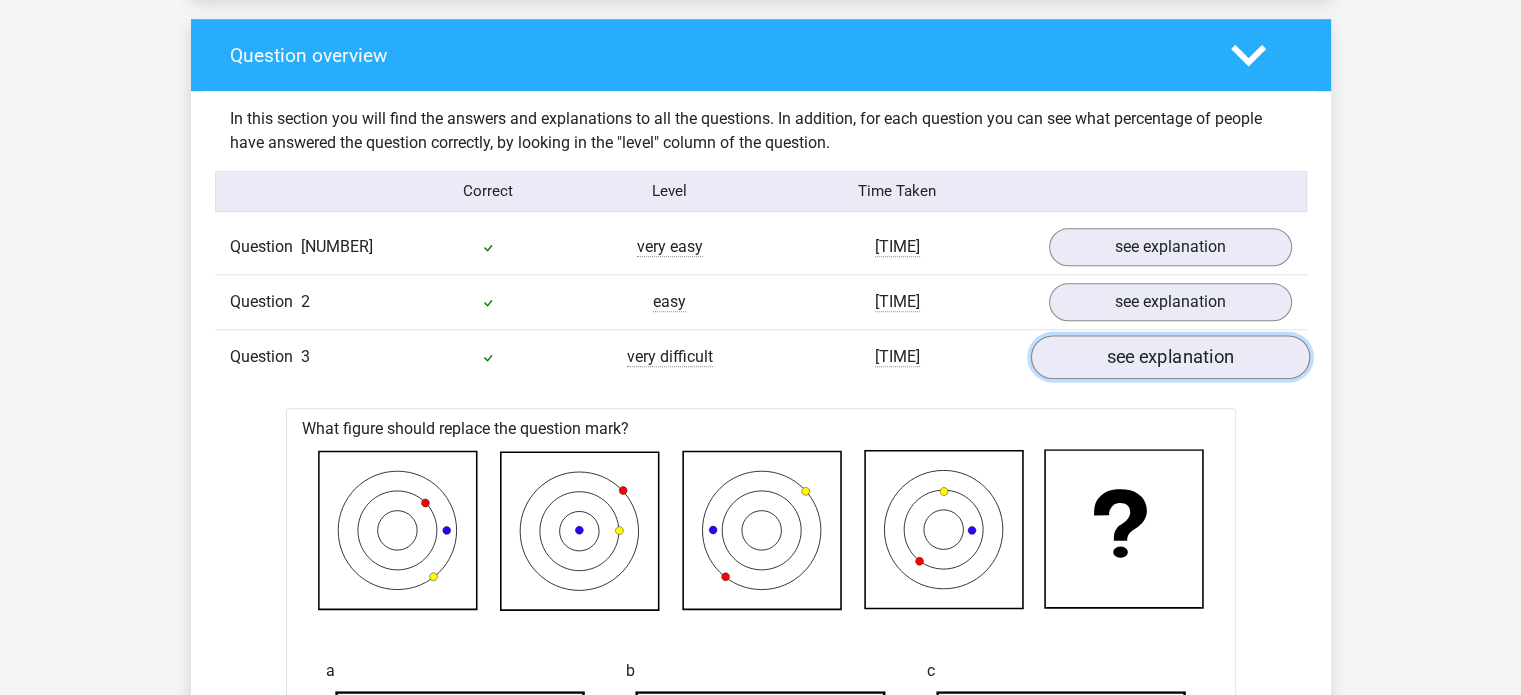 click on "see explanation" at bounding box center (1169, 357) 